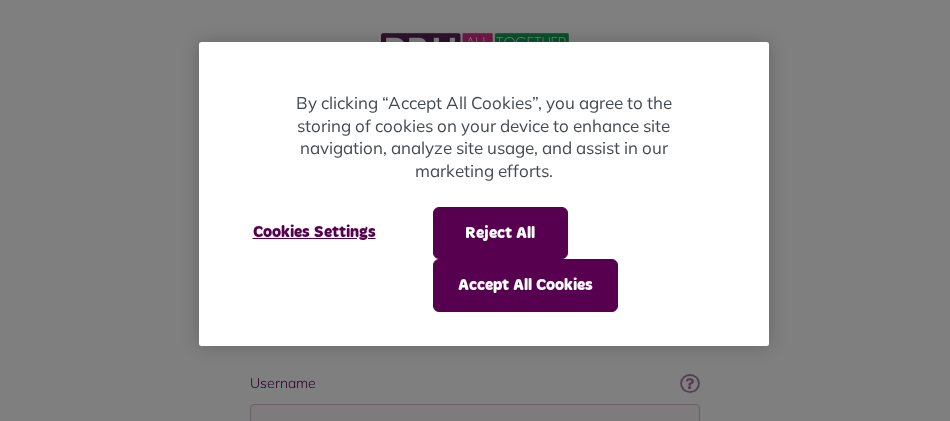 scroll, scrollTop: 0, scrollLeft: 0, axis: both 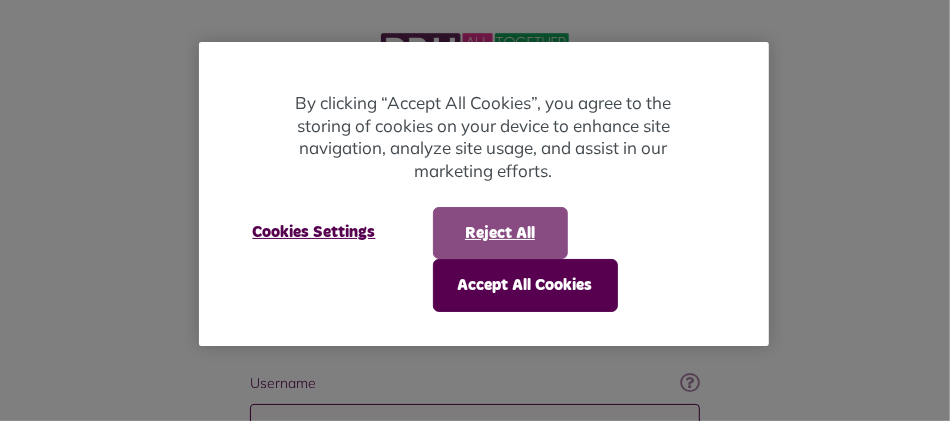 type on "**********" 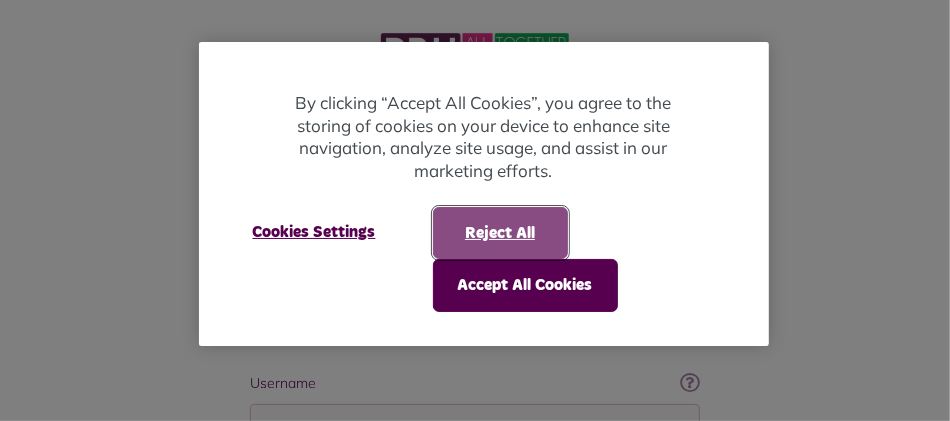 click on "Reject All" at bounding box center (500, 233) 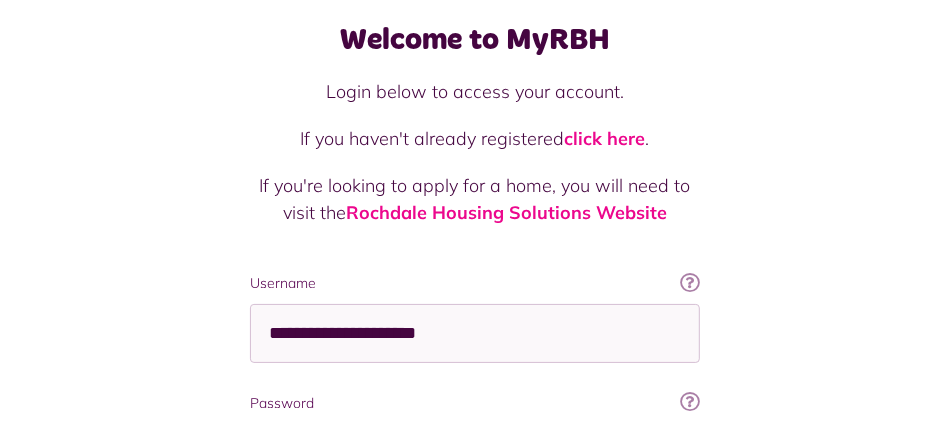 scroll, scrollTop: 300, scrollLeft: 0, axis: vertical 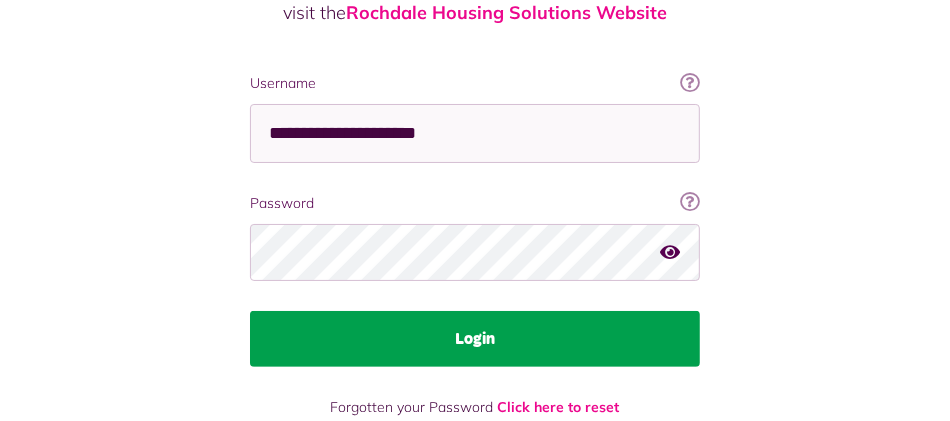 click on "Login" at bounding box center [475, 339] 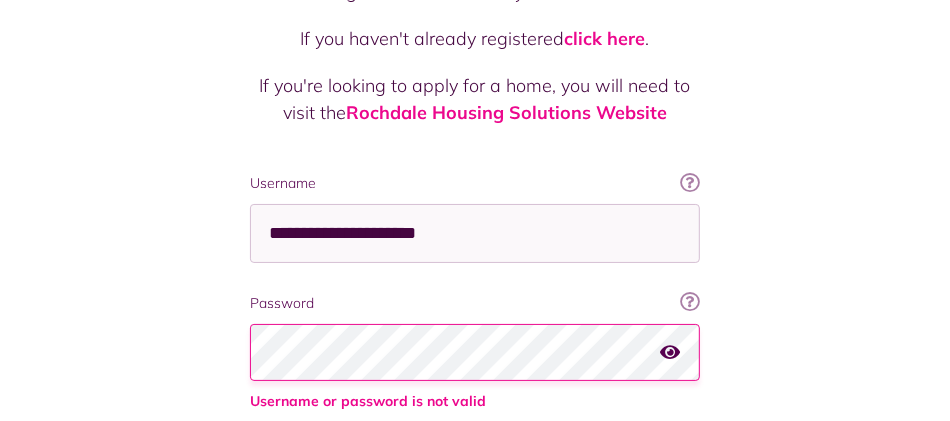 scroll, scrollTop: 300, scrollLeft: 0, axis: vertical 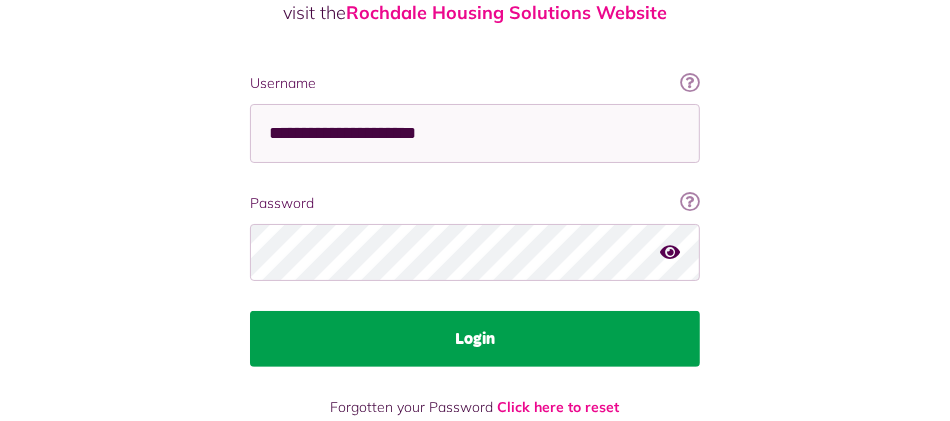 click on "Login" at bounding box center (475, 339) 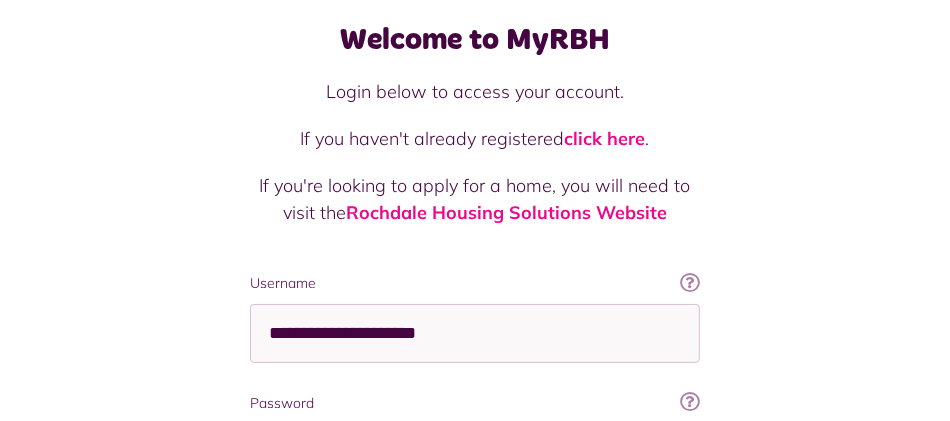 scroll, scrollTop: 200, scrollLeft: 0, axis: vertical 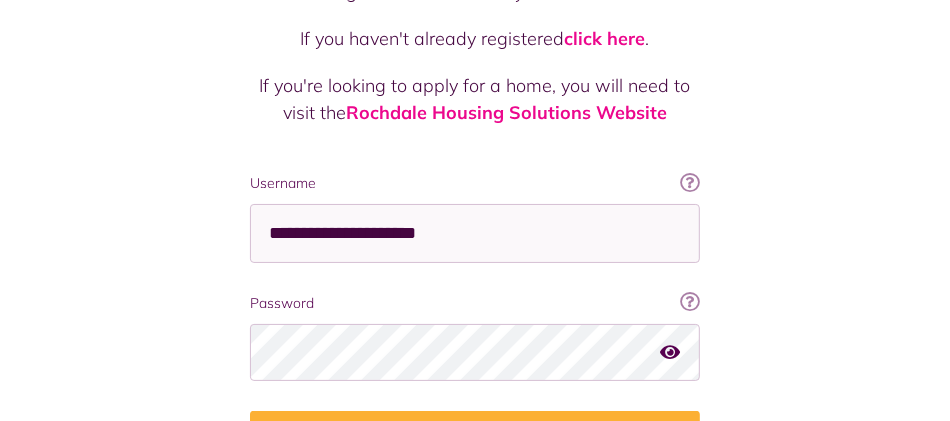 click at bounding box center (670, 352) 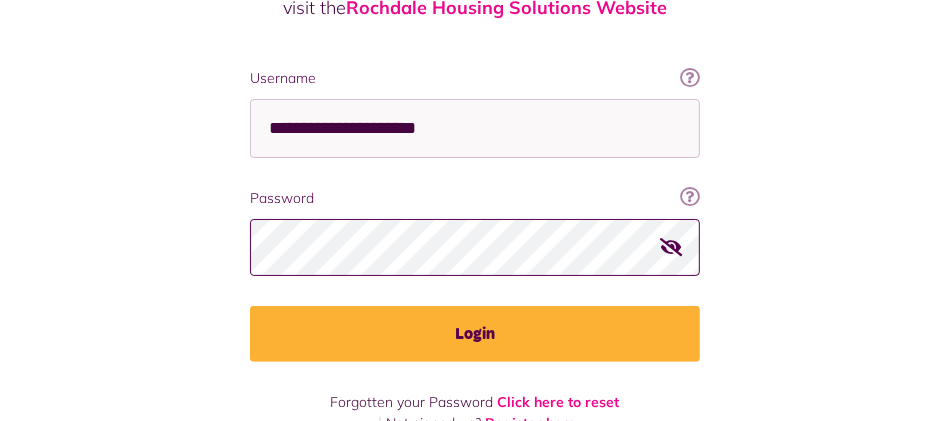 scroll, scrollTop: 316, scrollLeft: 0, axis: vertical 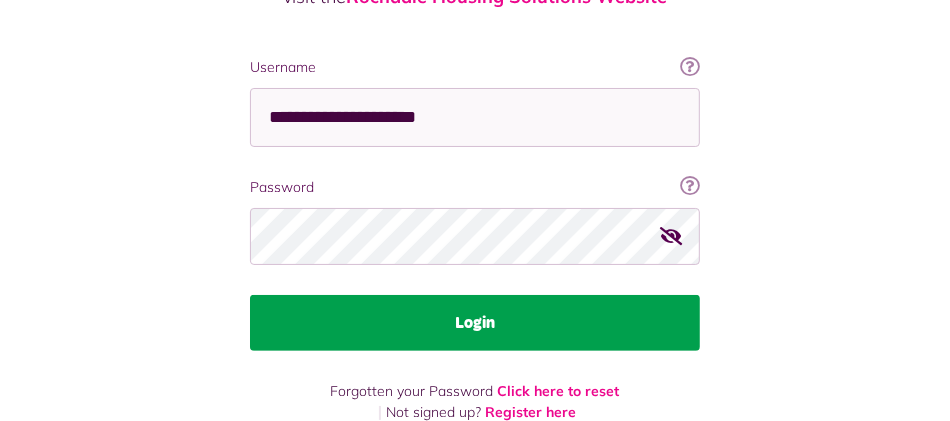 click on "Login" at bounding box center [475, 323] 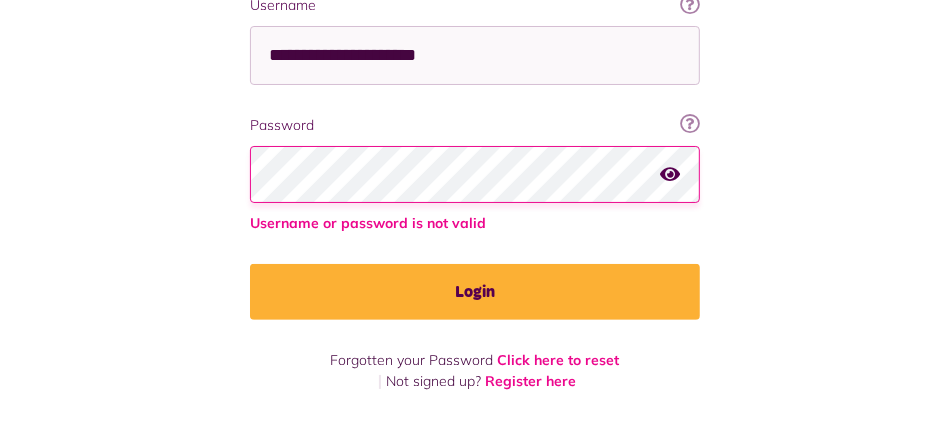 scroll, scrollTop: 178, scrollLeft: 0, axis: vertical 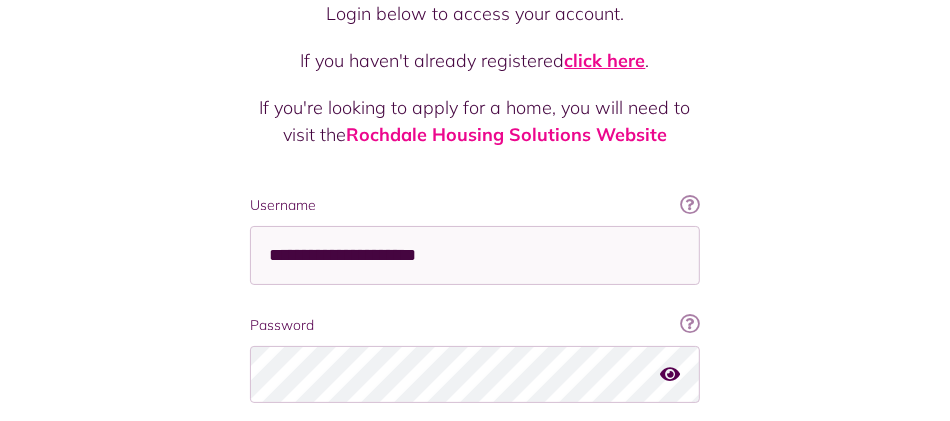 click on "click here" at bounding box center [605, 60] 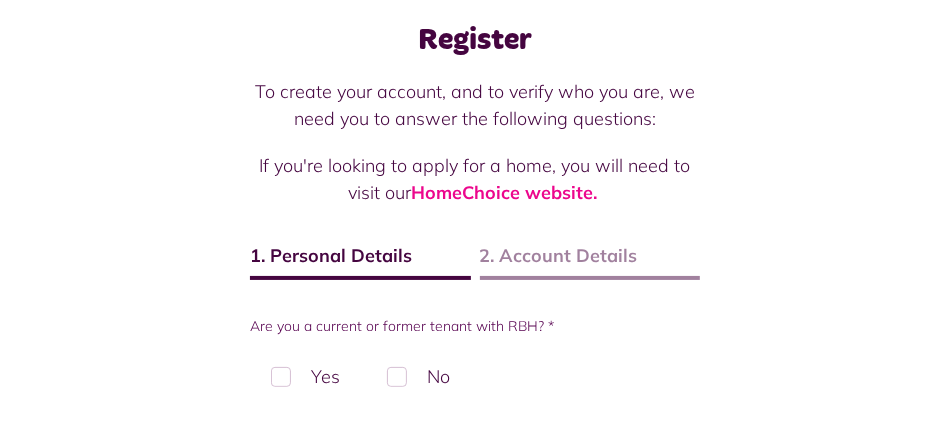 scroll, scrollTop: 300, scrollLeft: 0, axis: vertical 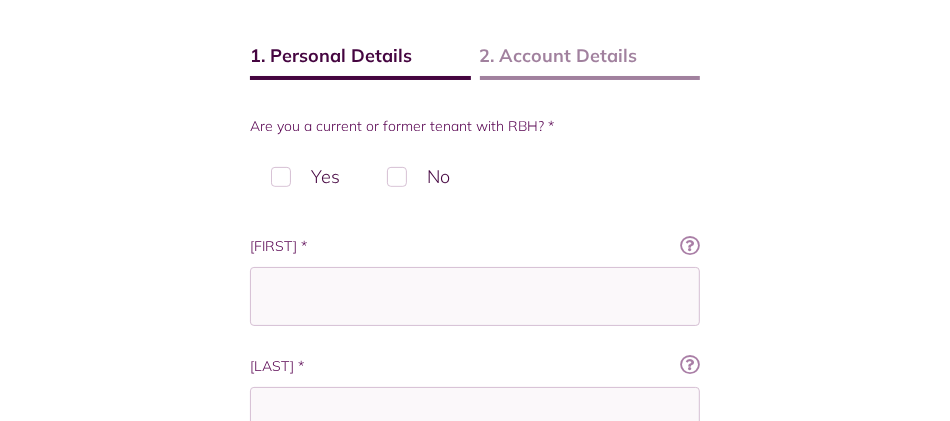 click on "No" at bounding box center [418, 176] 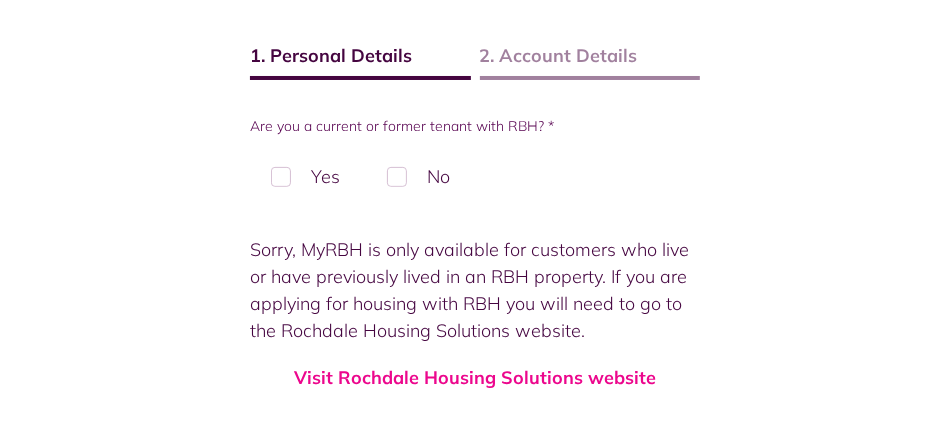 click on "Yes" at bounding box center (305, 176) 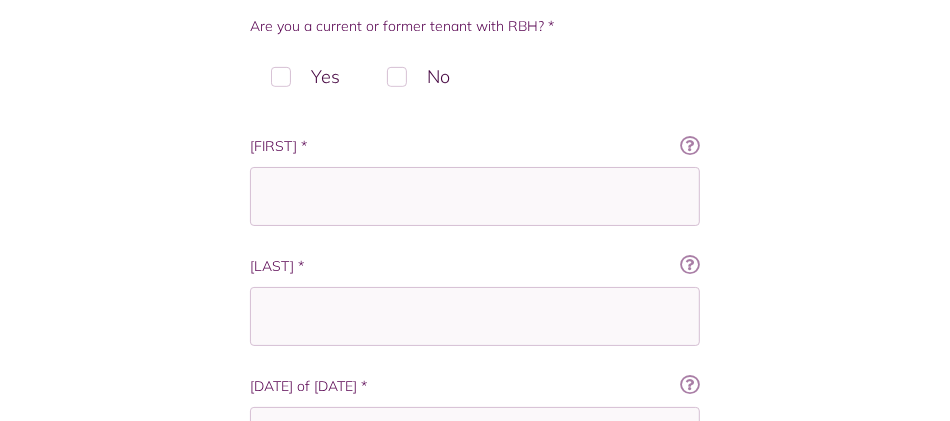 scroll, scrollTop: 500, scrollLeft: 0, axis: vertical 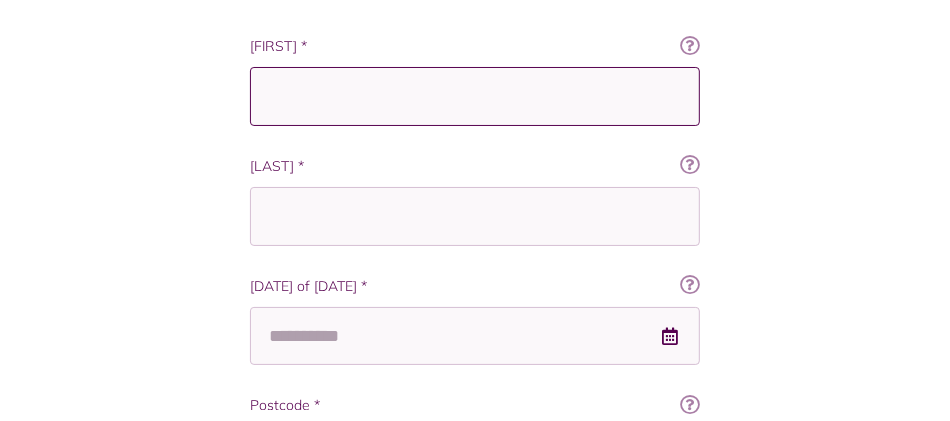 click on "Forename(s) *" at bounding box center (475, 96) 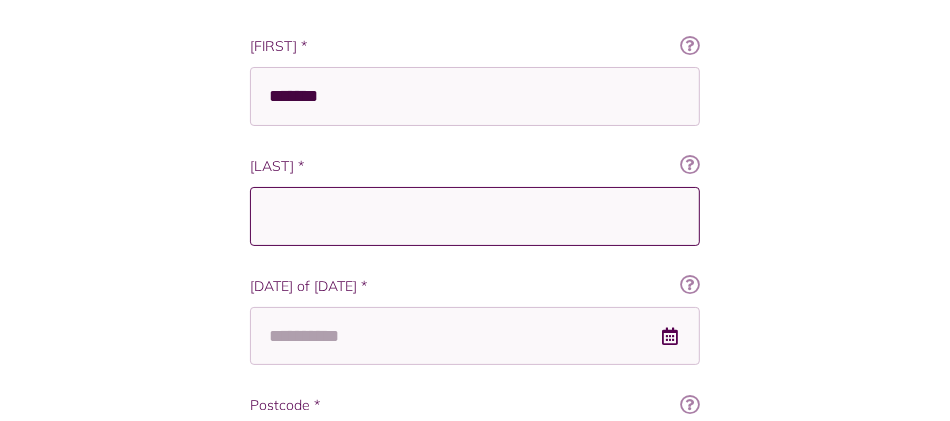 type on "*****" 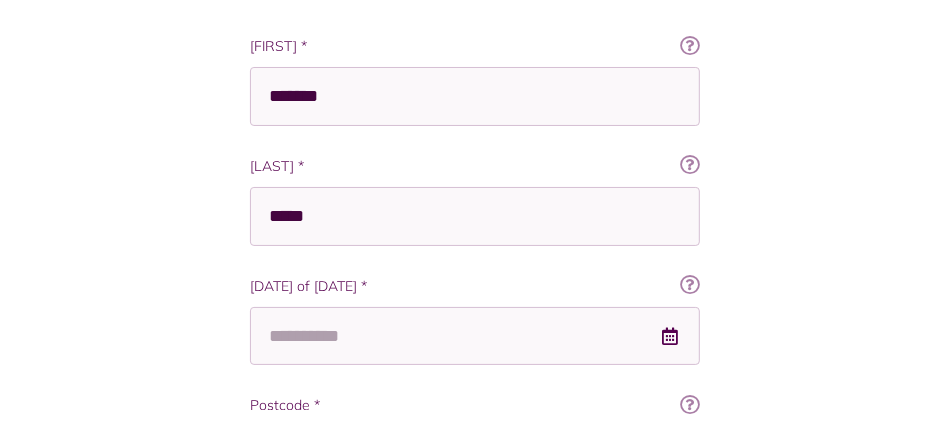 type on "*******" 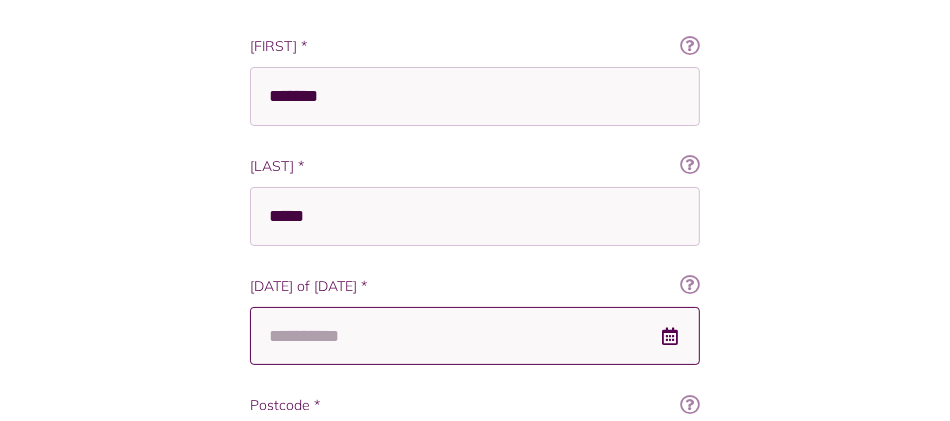 click on "Date of birth *" at bounding box center (475, 336) 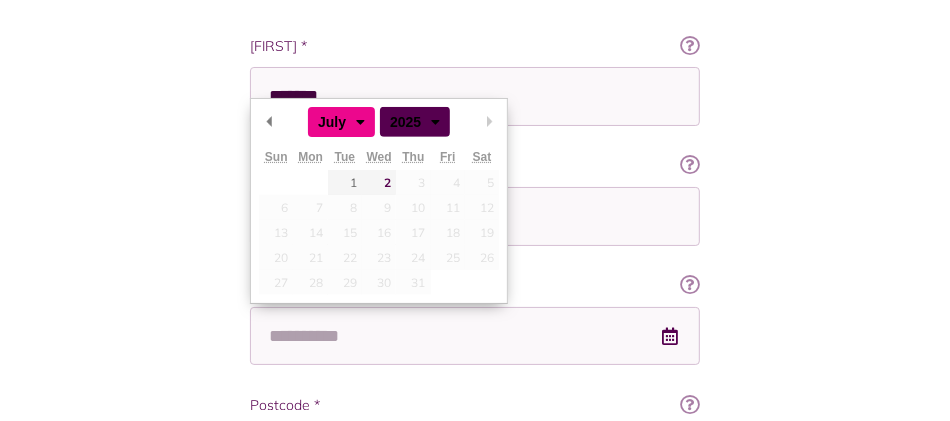 click on "******* ******** ***** ***** *** **** **** ****** ********* ******* ******** ********" at bounding box center [342, 121] 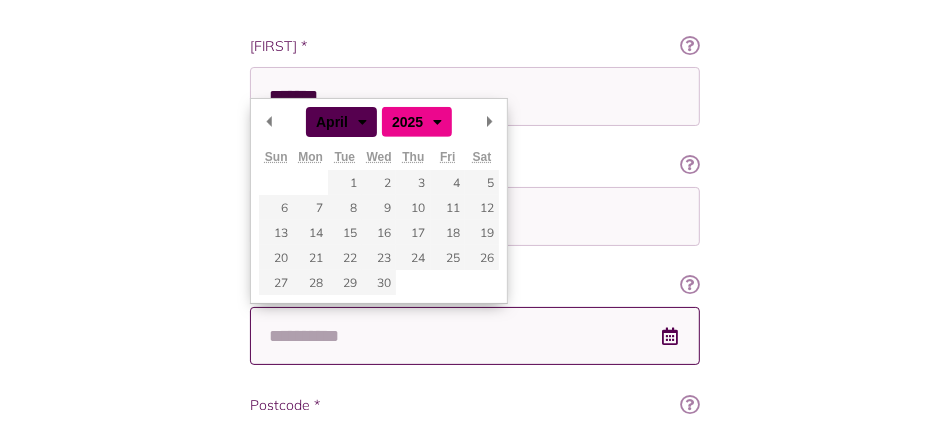 click on "2025 **** **** **** **** **** **** **** **** **** **** **** **** **** **** **** **** **** **** **** **** **** **** **** **** **** **** **** **** **** **** **** **** **** **** **** **** **** **** **** **** **** **** **** **** **** **** **** **** **** **** **** **** **** **** **** **** **** **** **** **** **** **** **** **** **** **** **** **** **** **** **** **** **** **** **** **** **** **** **** **** **** **** **** **** **** **** **** **** **** **** **** **** **** **** **** **** **** **** **** **** **** **** **** **** **** **** **** **** **** **** ****" at bounding box center [417, 122] 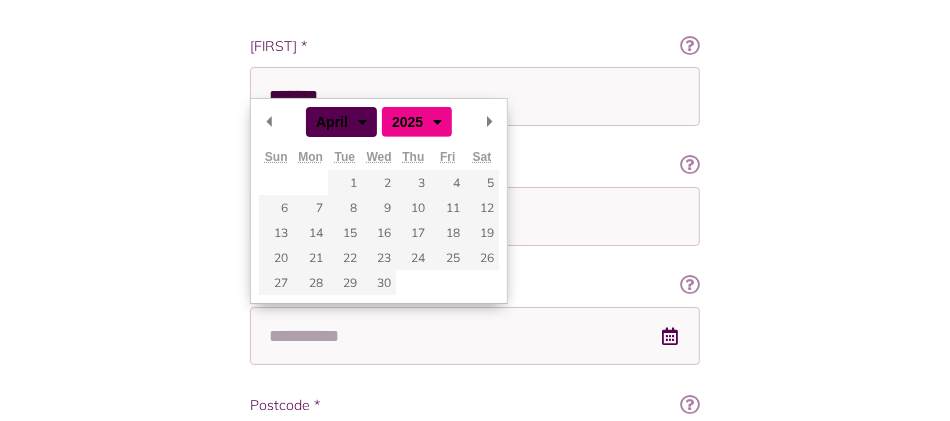 click on "**** **** **** **** **** **** **** **** **** **** **** **** **** **** **** **** **** **** **** **** **** **** **** **** **** **** **** **** **** **** **** **** **** **** **** **** **** **** **** **** **** **** **** **** **** **** **** **** **** **** **** **** **** **** **** **** **** **** **** **** **** **** **** **** **** **** **** **** **** **** **** **** **** **** **** **** **** **** **** **** **** **** **** **** **** **** **** **** **** **** **** **** **** **** **** **** **** **** **** **** **** **** **** **** **** **** **** **** **** **** ****" at bounding box center [404, 121] 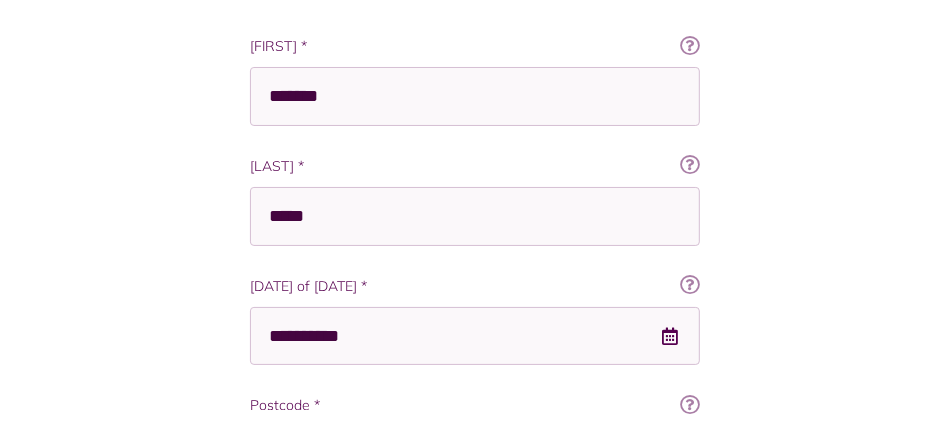 scroll, scrollTop: 1, scrollLeft: 0, axis: vertical 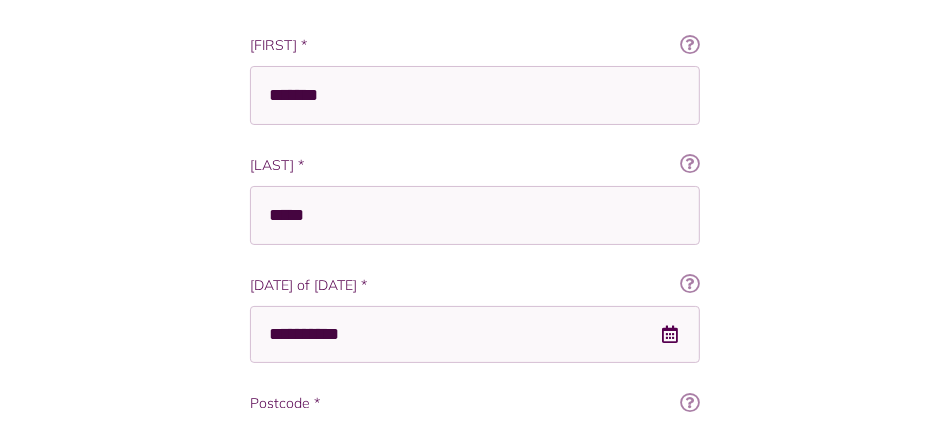 click on "Postcode
Please enter the postcode for your current or former tenancy
Ok got it!
Postcode *
*******" at bounding box center [475, 438] 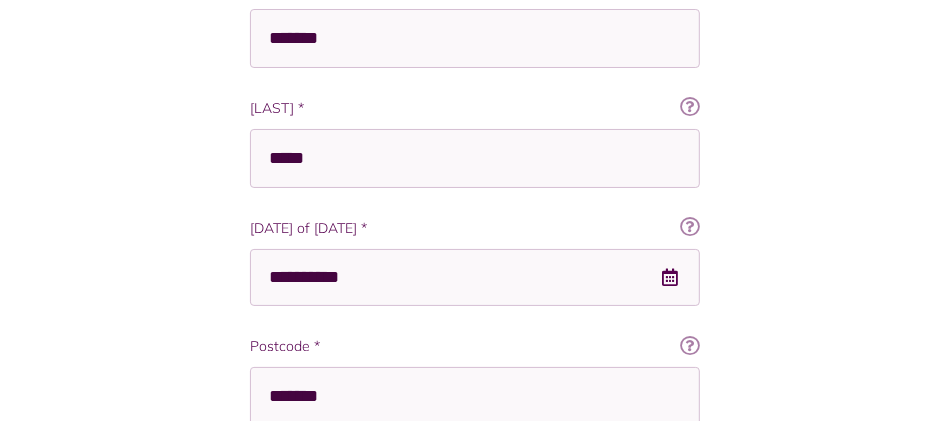 click on "Register
To create your account, and to verify who you are, we need you to answer the following questions:
If you're looking to apply for a home, you will need to visit our  HomeChoice website.
1. Personal Details
2. Account Details
Are you a current or former tenant with RBH? *
Yes
No" at bounding box center [475, 147] 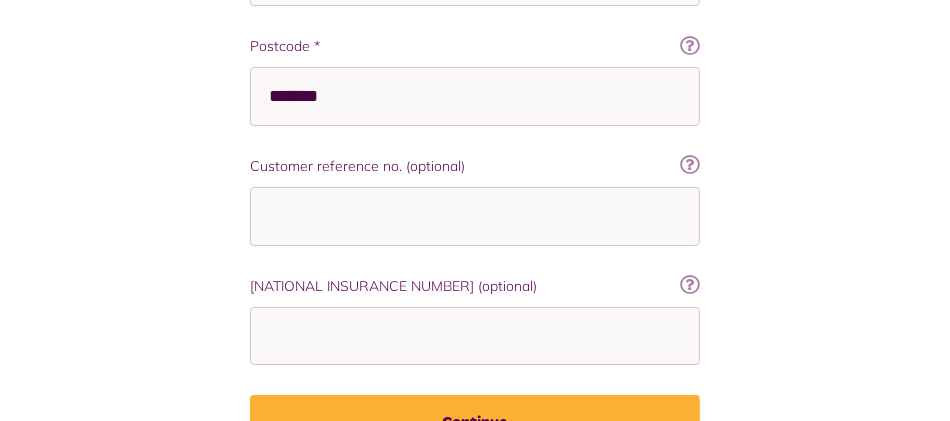 scroll, scrollTop: 958, scrollLeft: 0, axis: vertical 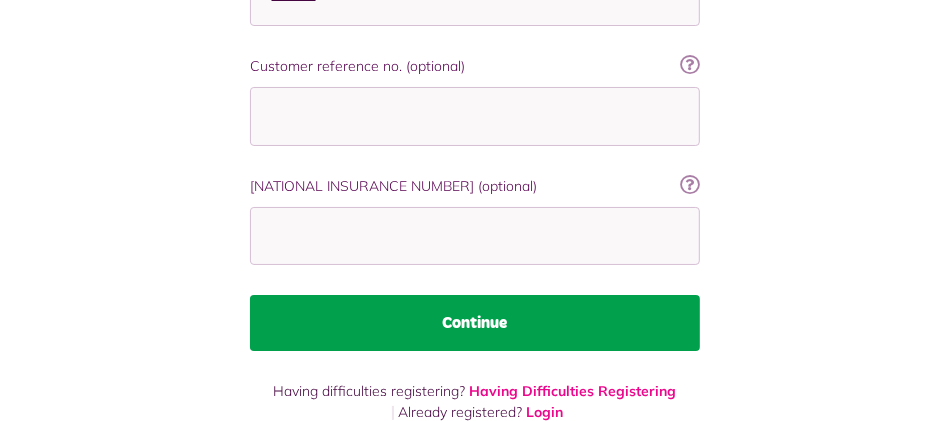 click on "Continue" at bounding box center (475, 323) 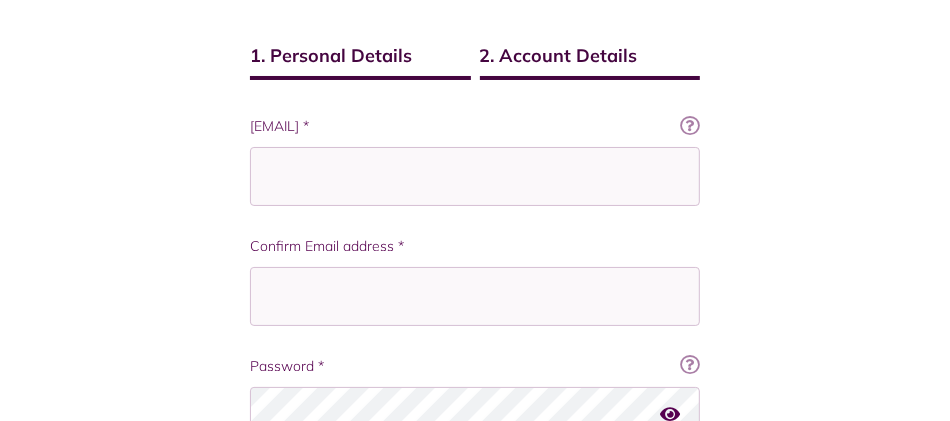 scroll, scrollTop: 400, scrollLeft: 0, axis: vertical 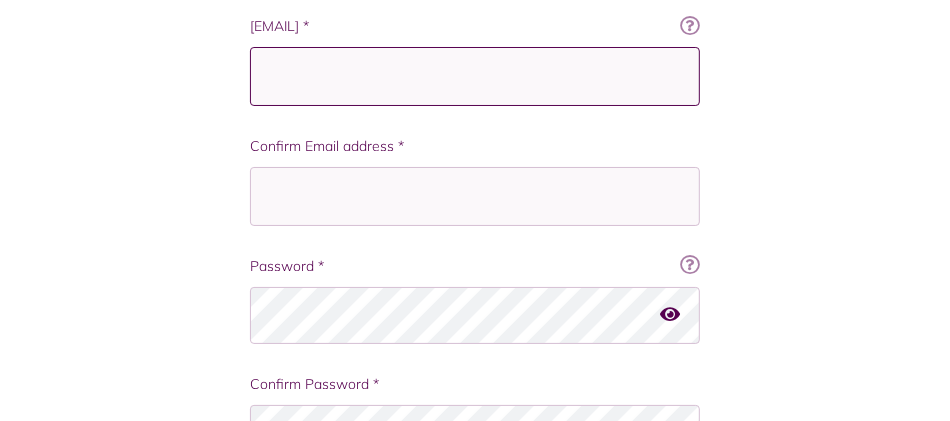 type on "**********" 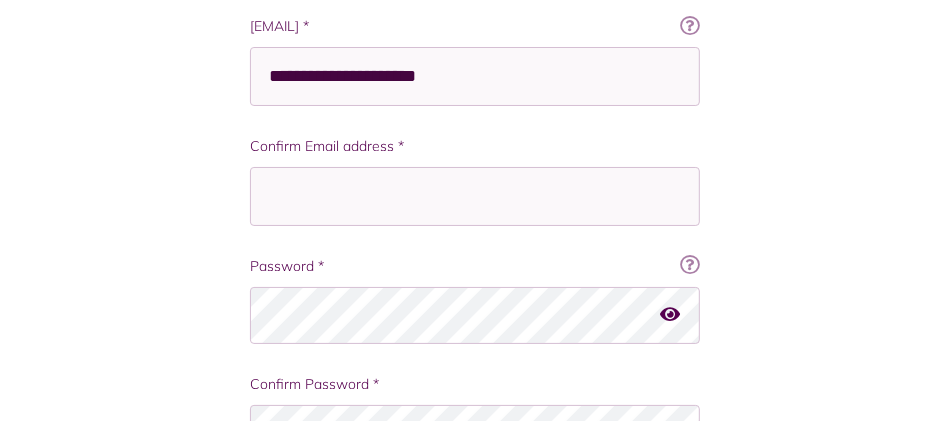 click at bounding box center [670, 315] 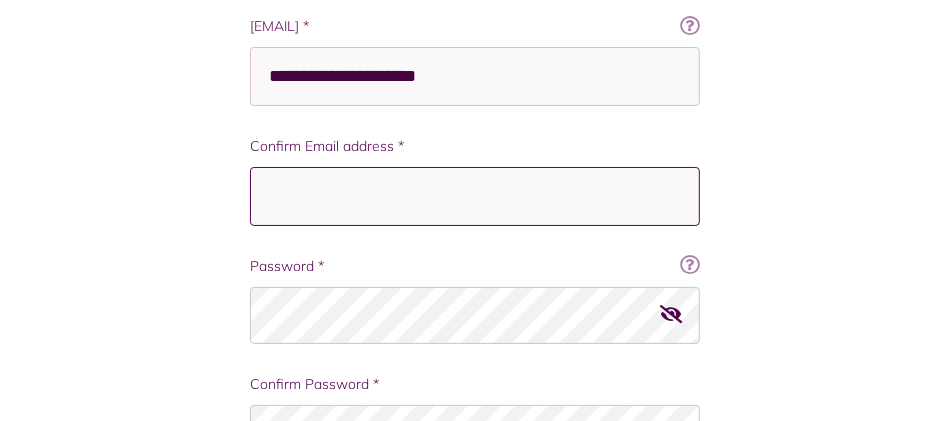 click on "Confirm Email address *" at bounding box center (475, 196) 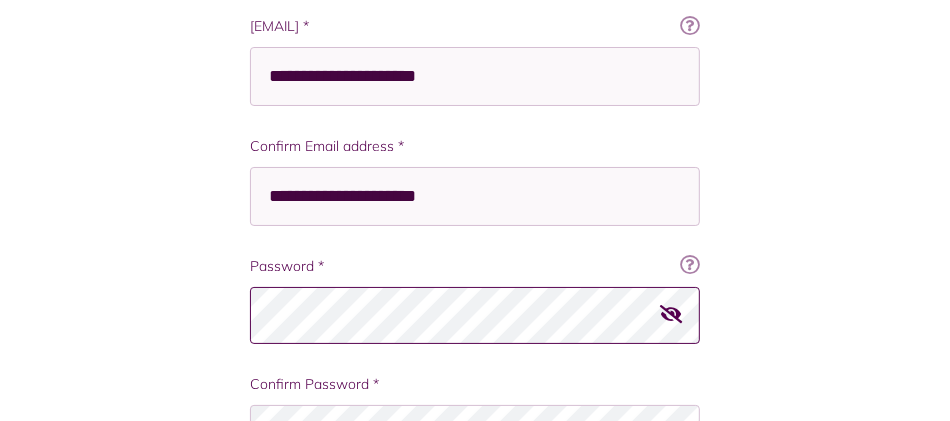 scroll, scrollTop: 600, scrollLeft: 0, axis: vertical 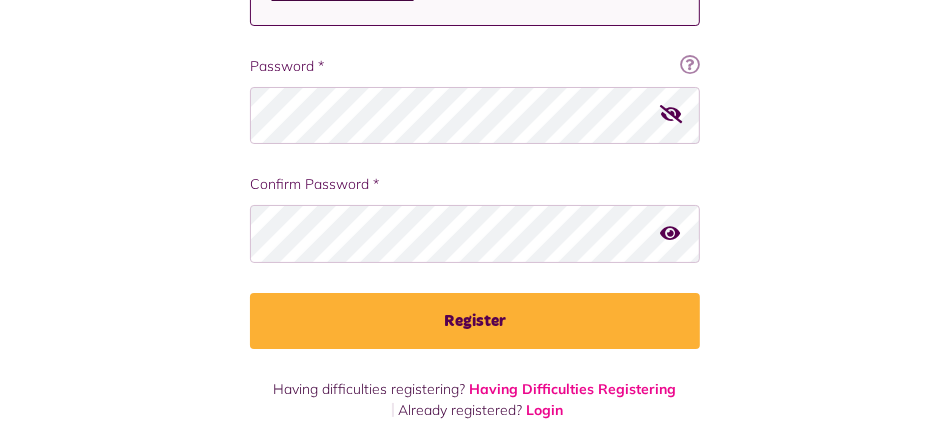 type on "**********" 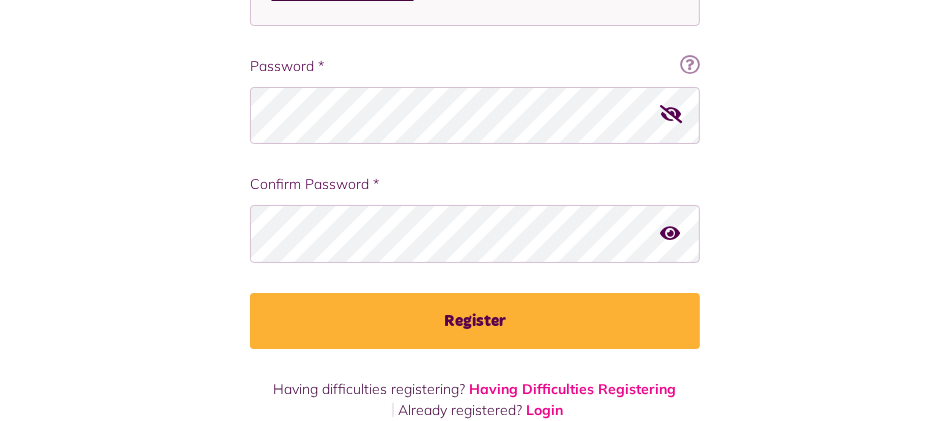 click at bounding box center [671, 115] 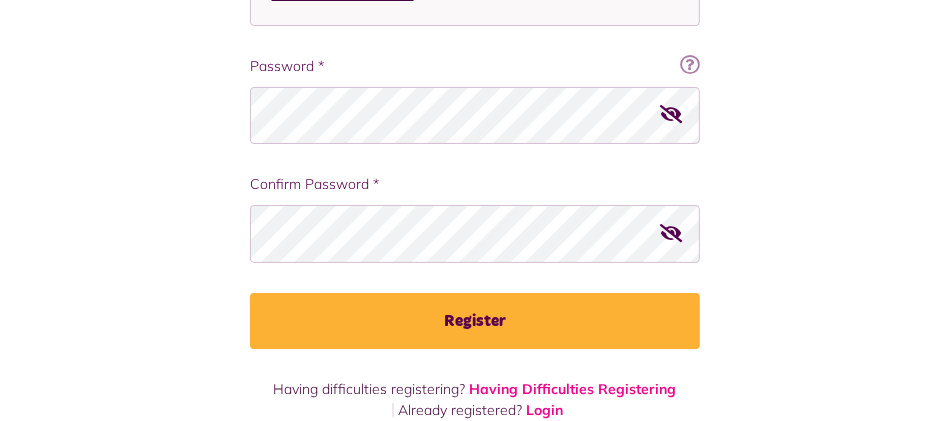 click on "Register" at bounding box center [475, 321] 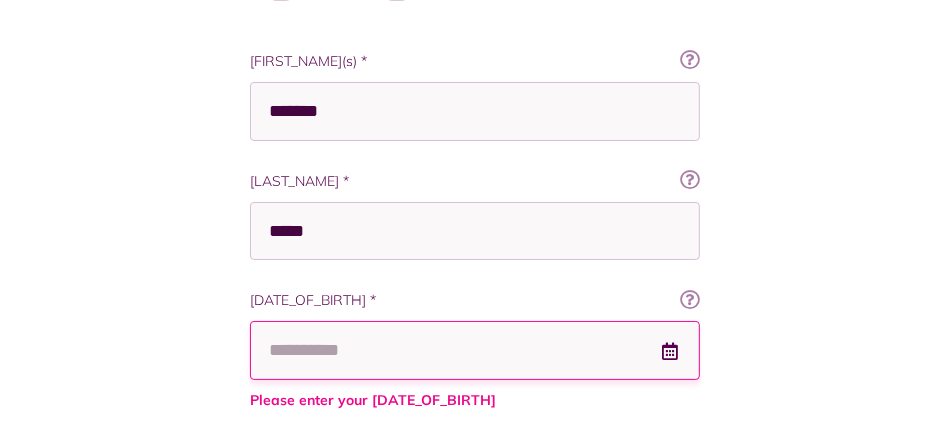 scroll, scrollTop: 800, scrollLeft: 0, axis: vertical 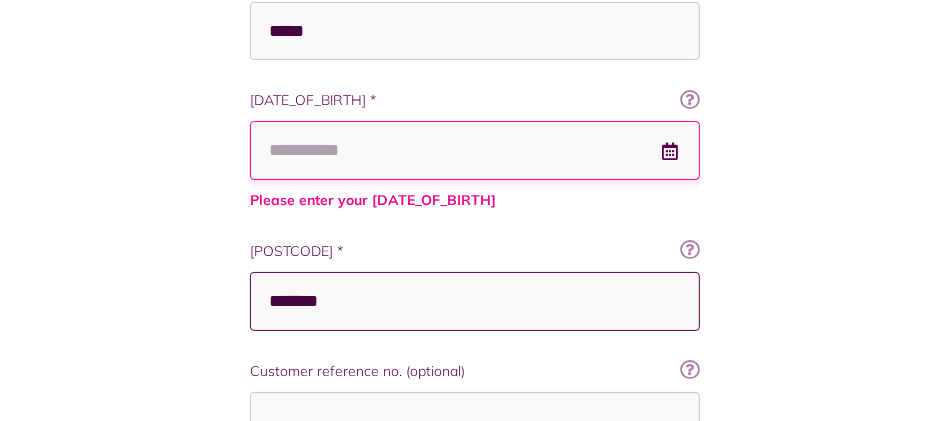click on "*******" at bounding box center (475, 301) 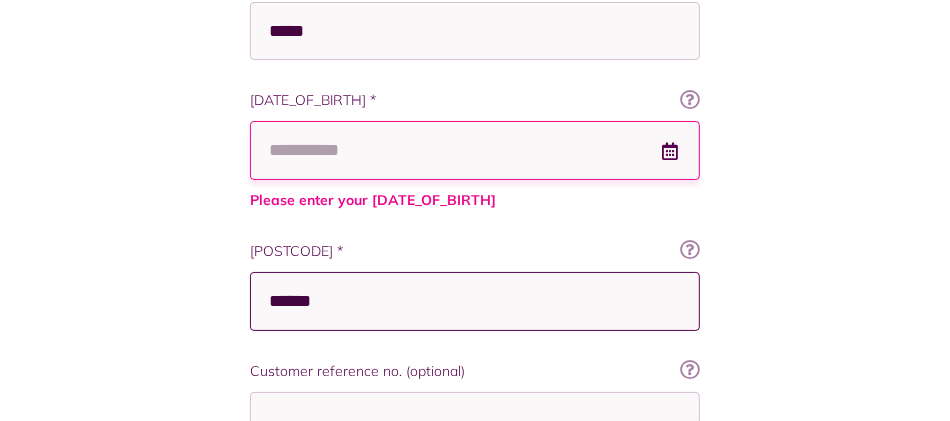 type on "*******" 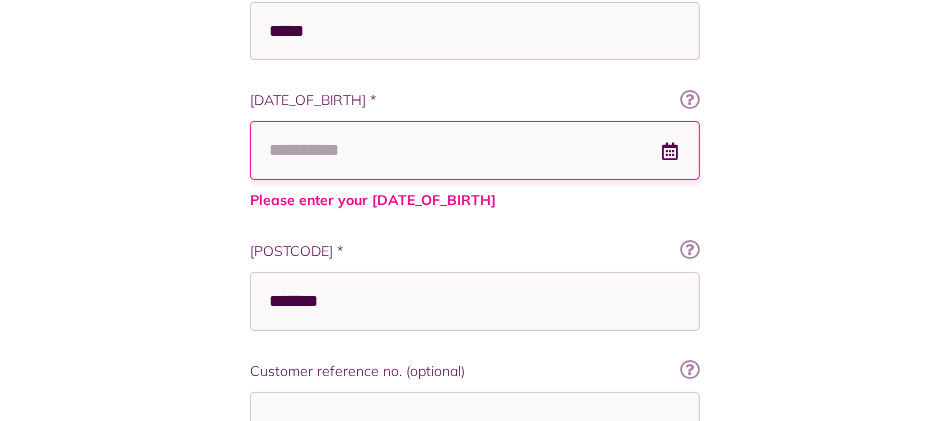 click on "[DATE] of [DATE] *" at bounding box center [475, 150] 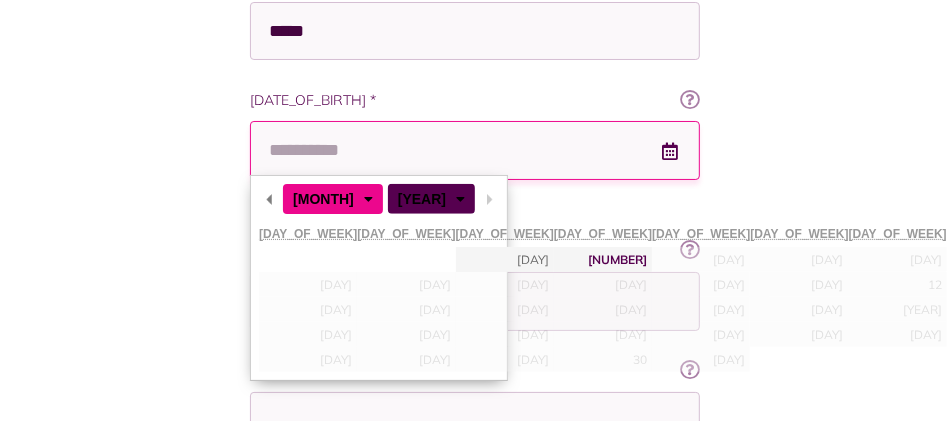 click on "******* ******** ***** ***** *** **** **** ****** ********* ******* ******** ********" at bounding box center [317, 198] 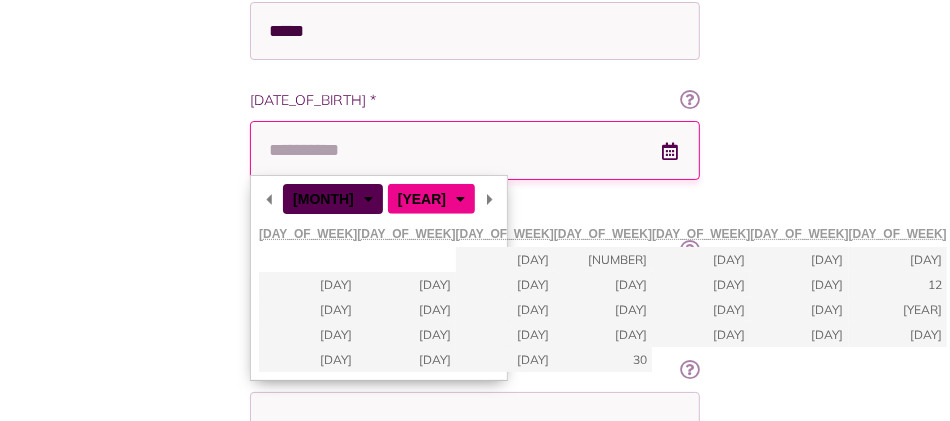 click on "**** **** **** **** **** **** **** **** **** **** **** **** **** **** **** **** **** **** **** **** **** **** **** **** **** **** **** **** **** **** **** **** **** **** **** **** **** **** **** **** **** **** **** **** **** **** **** **** **** **** **** **** **** **** **** **** **** **** **** **** **** **** **** **** **** **** **** **** **** **** **** **** **** **** **** **** **** **** **** **** **** **** **** **** **** **** **** **** **** **** **** **** **** **** **** **** **** **** **** **** **** **** **** **** **** **** **** **** **** **** ****" at bounding box center [410, 198] 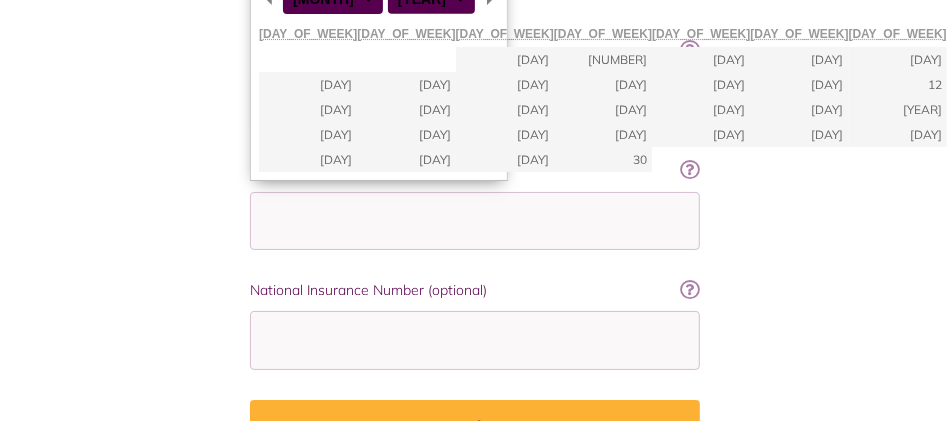 scroll, scrollTop: 800, scrollLeft: 0, axis: vertical 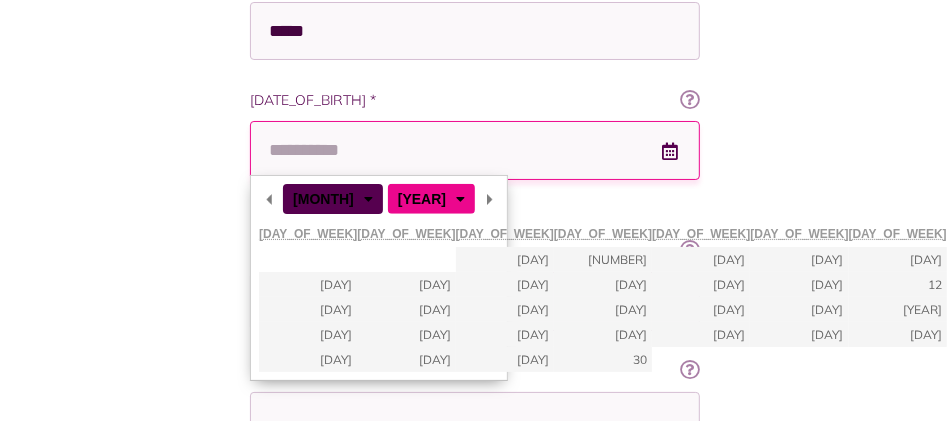 click on "**** **** **** **** **** **** **** **** **** **** **** **** **** **** **** **** **** **** **** **** **** **** **** **** **** **** **** **** **** **** **** **** **** **** **** **** **** **** **** **** **** **** **** **** **** **** **** **** **** **** **** **** **** **** **** **** **** **** **** **** **** **** **** **** **** **** **** **** **** **** **** **** **** **** **** **** **** **** **** **** **** **** **** **** **** **** **** **** **** **** **** **** **** **** **** **** **** **** **** **** **** **** **** **** **** **** **** **** **** **** ****" at bounding box center [410, 198] 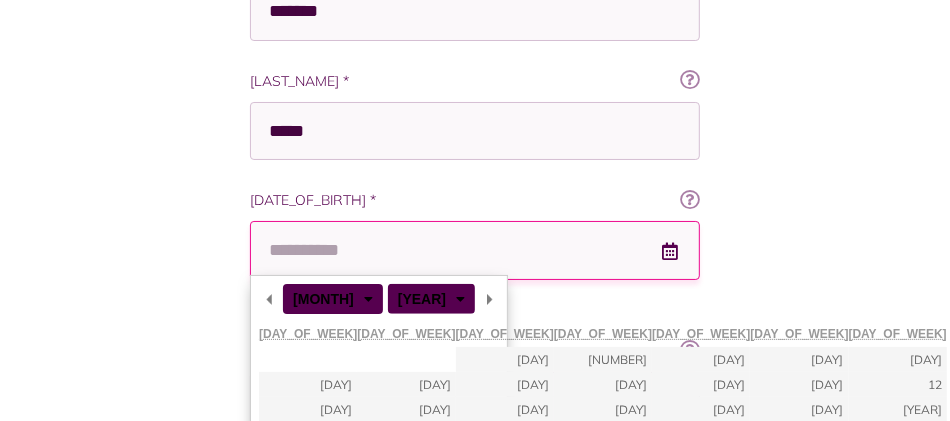 scroll, scrollTop: 800, scrollLeft: 0, axis: vertical 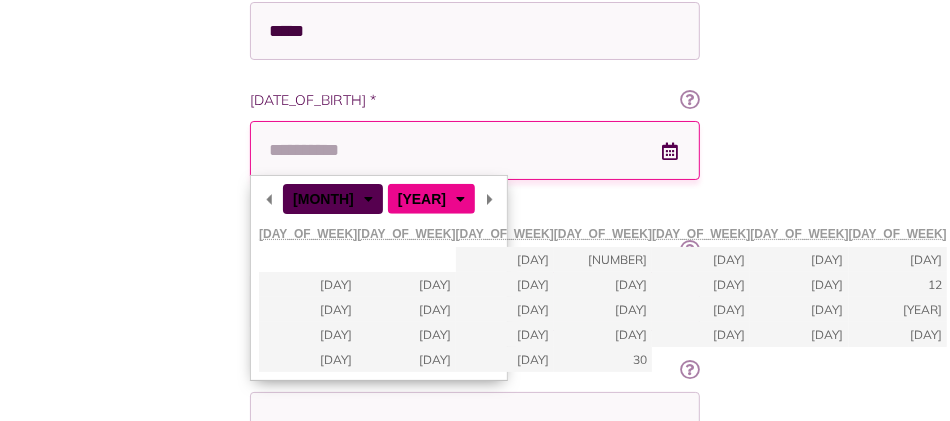 click on "**** **** **** **** **** **** **** **** **** **** **** **** **** **** **** **** **** **** **** **** **** **** **** **** **** **** **** **** **** **** **** **** **** **** **** **** **** **** **** **** **** **** **** **** **** **** **** **** **** **** **** **** **** **** **** **** **** **** **** **** **** **** **** **** **** **** **** **** **** **** **** **** **** **** **** **** **** **** **** **** **** **** **** **** **** **** **** **** **** **** **** **** **** **** **** **** **** **** **** **** **** **** **** **** **** **** **** **** **** **** ****" at bounding box center (410, 198) 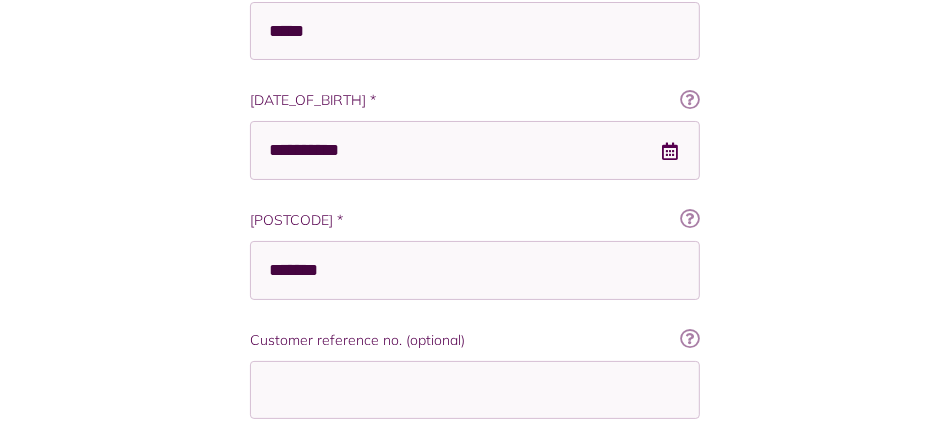 scroll, scrollTop: 1, scrollLeft: 0, axis: vertical 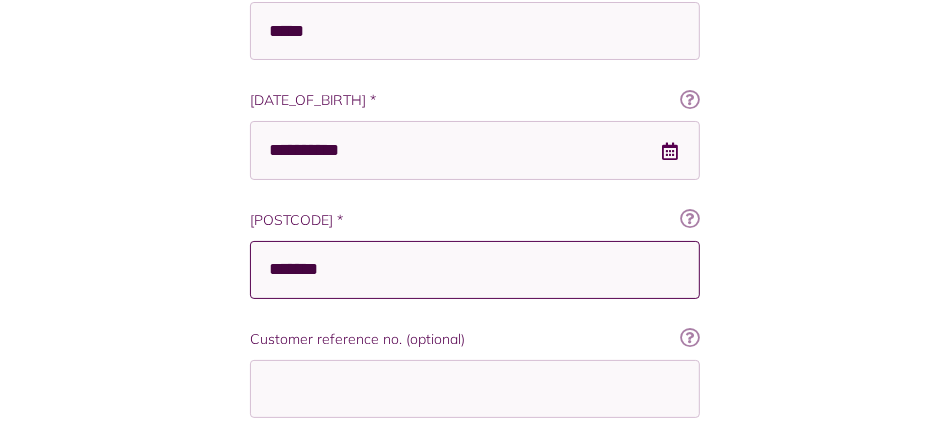 click on "*******" at bounding box center [475, 270] 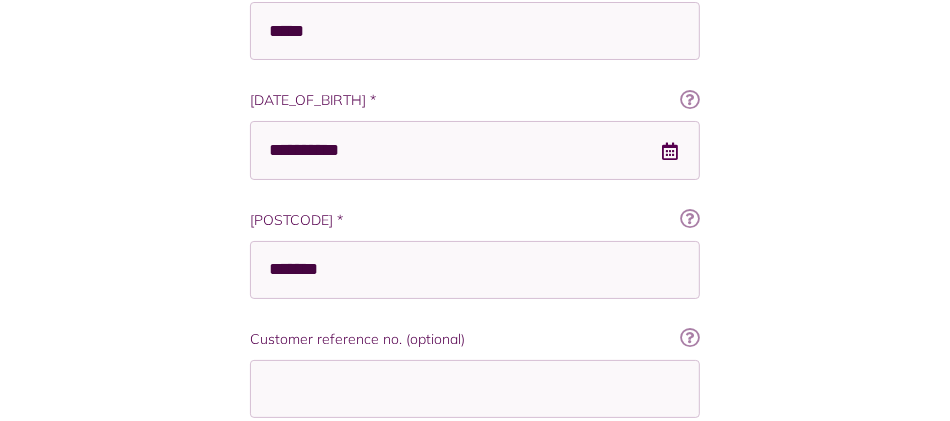 scroll, scrollTop: 0, scrollLeft: 0, axis: both 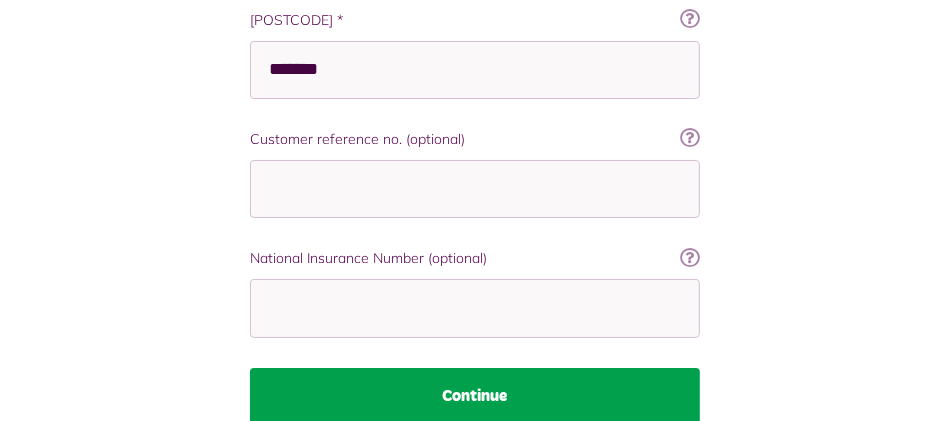 click on "Continue" at bounding box center [475, 396] 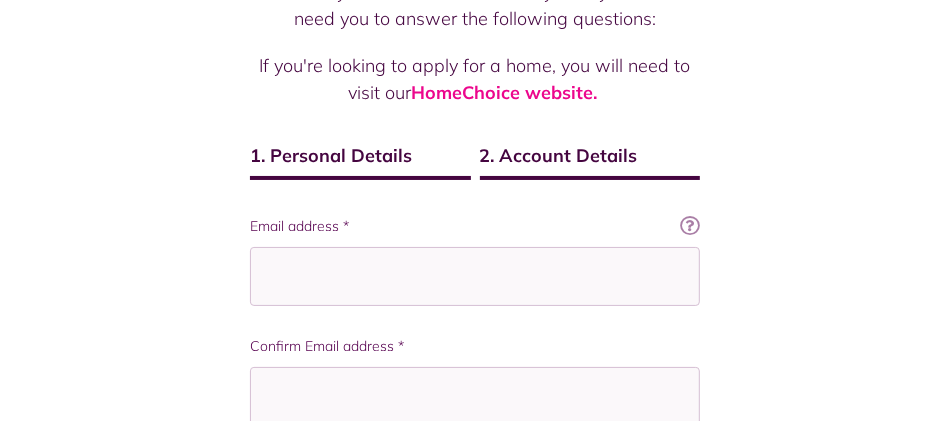 scroll, scrollTop: 400, scrollLeft: 0, axis: vertical 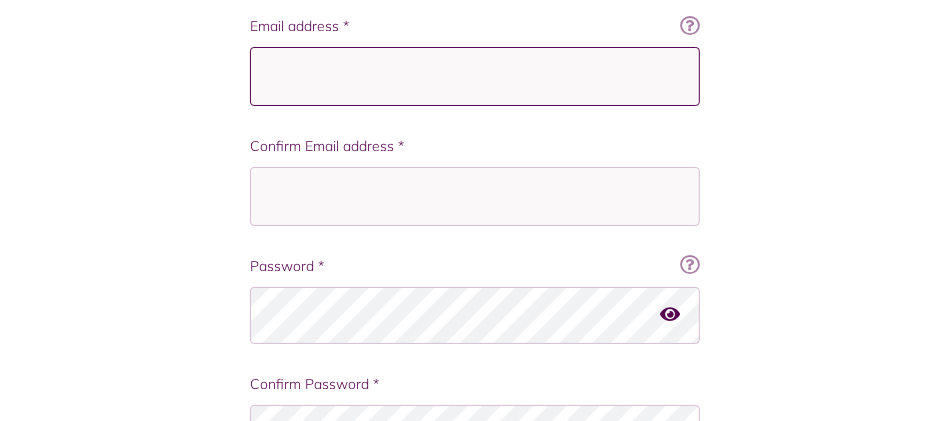 type on "**********" 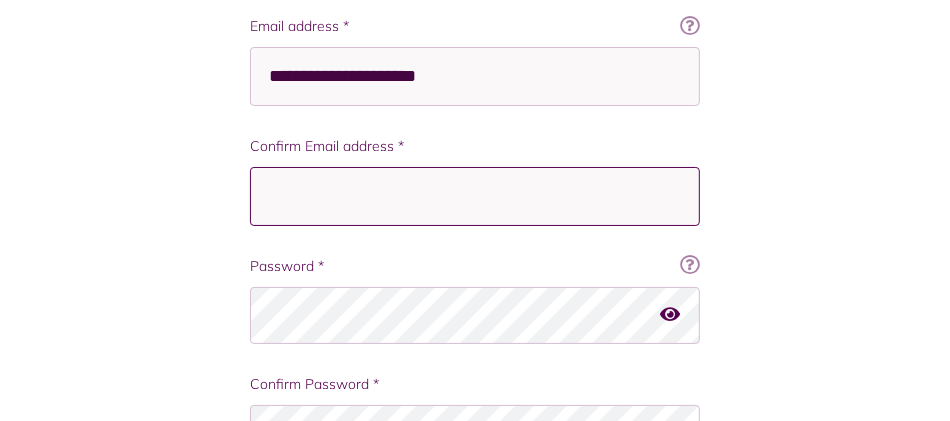 click on "Confirm Email address *" at bounding box center [475, 196] 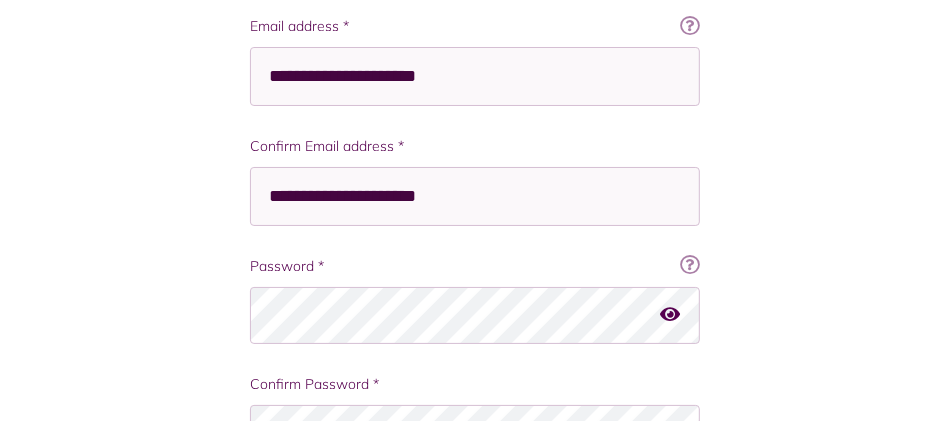 click at bounding box center [670, 315] 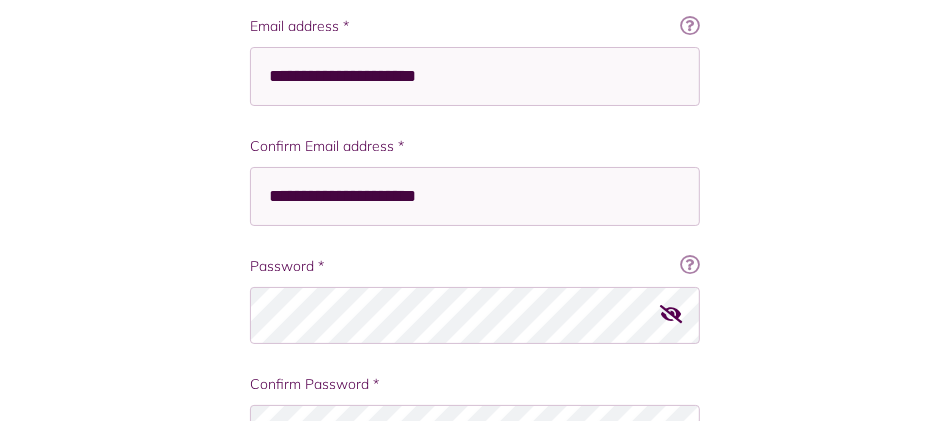scroll, scrollTop: 500, scrollLeft: 0, axis: vertical 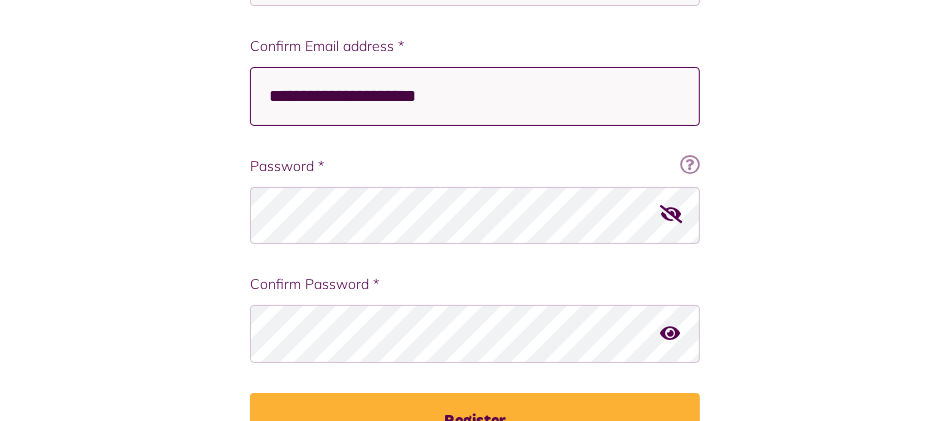 type on "**********" 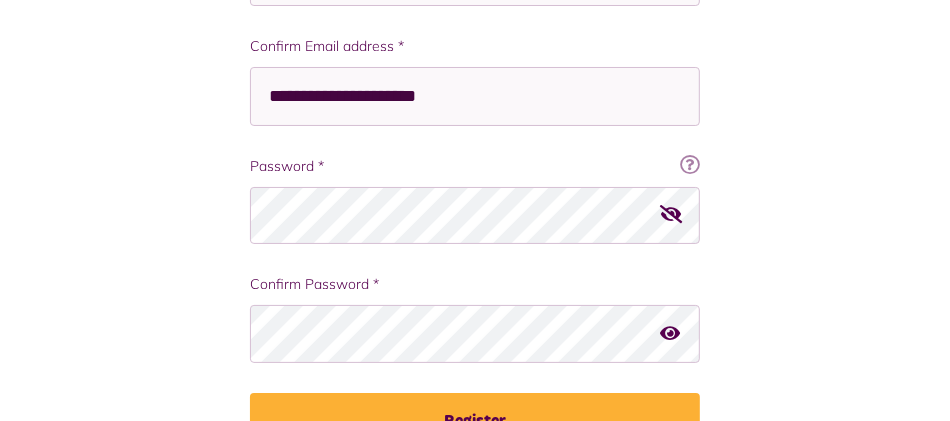 click at bounding box center [671, 215] 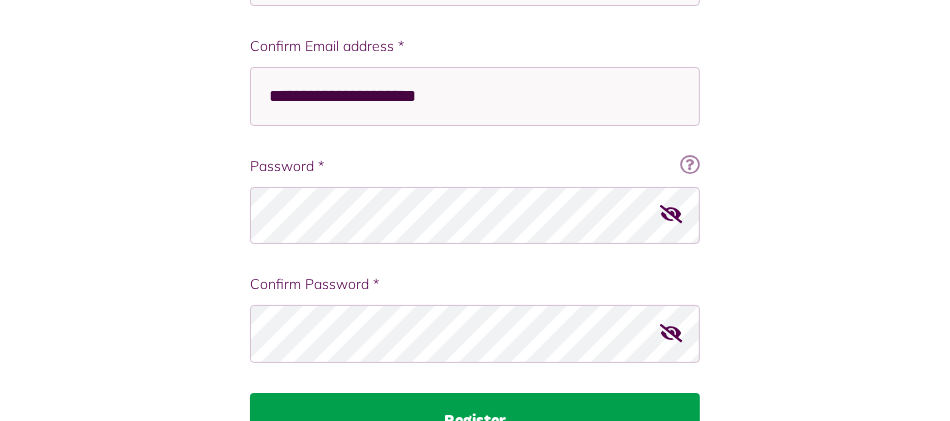 click on "Register" at bounding box center [475, 421] 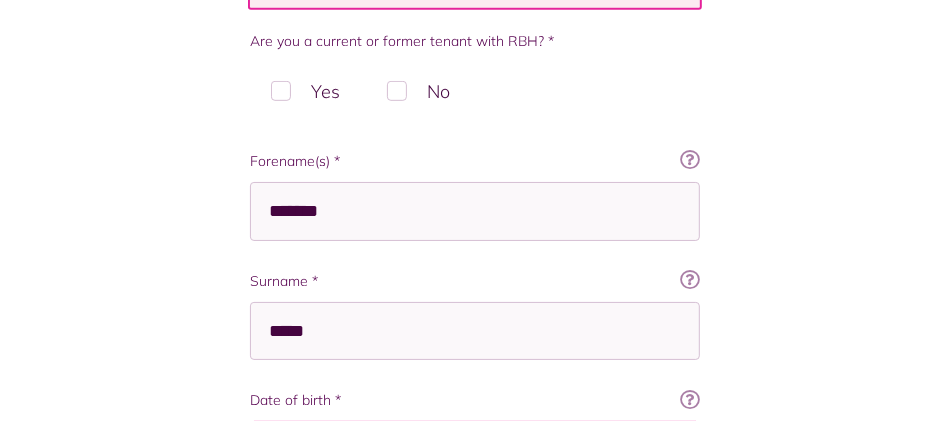 scroll, scrollTop: 600, scrollLeft: 0, axis: vertical 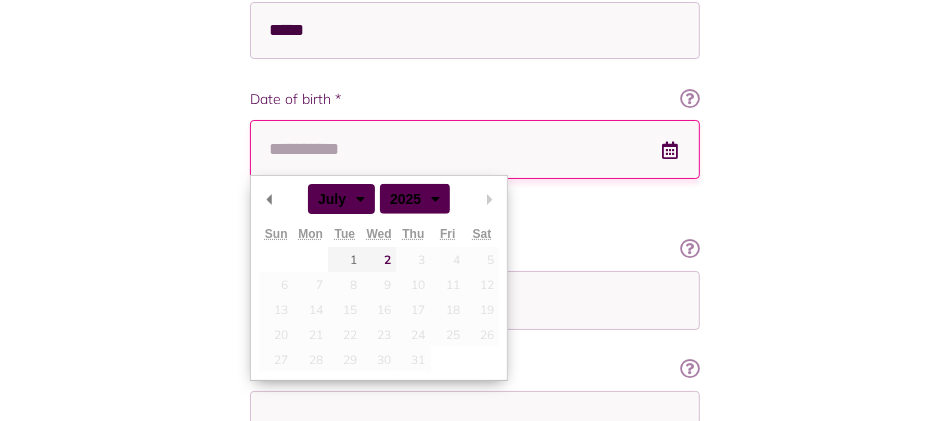 click on "Date of birth *" at bounding box center [475, 149] 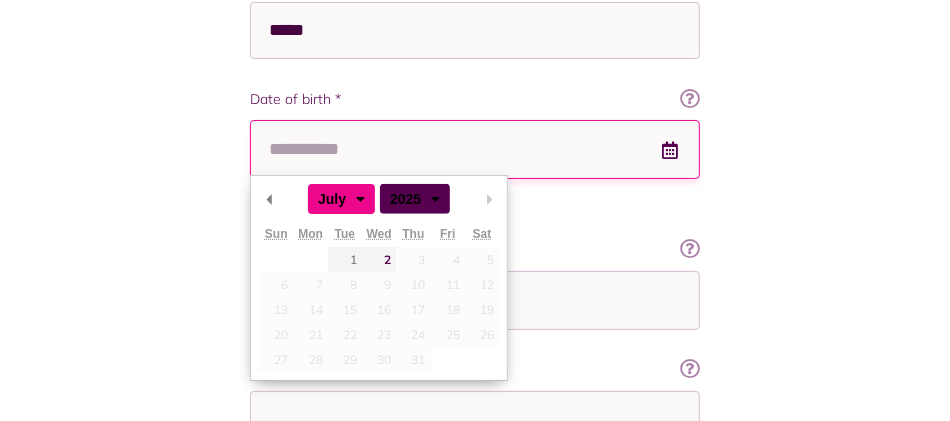 click on "******* ******** ***** ***** *** **** **** ****** ********* ******* ******** ********" at bounding box center [342, 198] 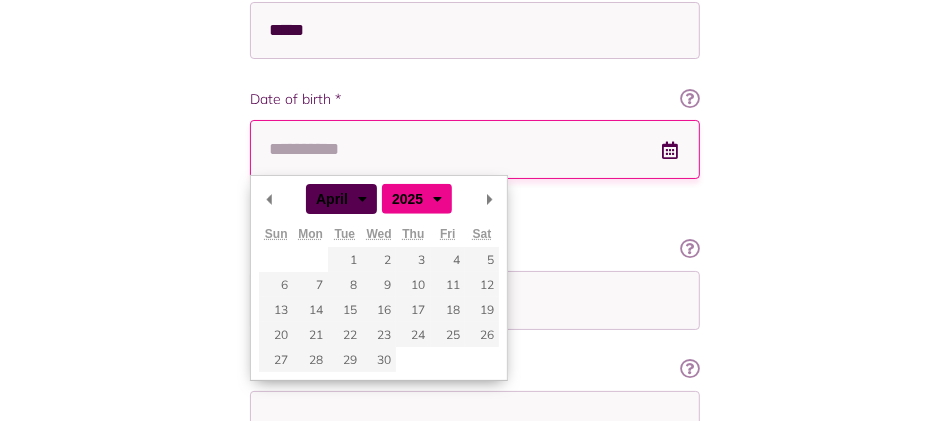 click on "**** **** **** **** **** **** **** **** **** **** **** **** **** **** **** **** **** **** **** **** **** **** **** **** **** **** **** **** **** **** **** **** **** **** **** **** **** **** **** **** **** **** **** **** **** **** **** **** **** **** **** **** **** **** **** **** **** **** **** **** **** **** **** **** **** **** **** **** **** **** **** **** **** **** **** **** **** **** **** **** **** **** **** **** **** **** **** **** **** **** **** **** **** **** **** **** **** **** **** **** **** **** **** **** **** **** **** **** **** **** ****" at bounding box center [404, 198] 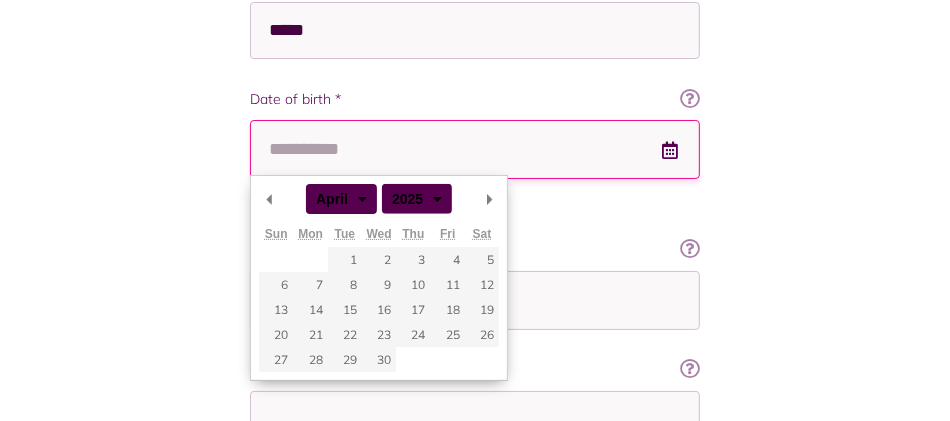 scroll, scrollTop: 700, scrollLeft: 0, axis: vertical 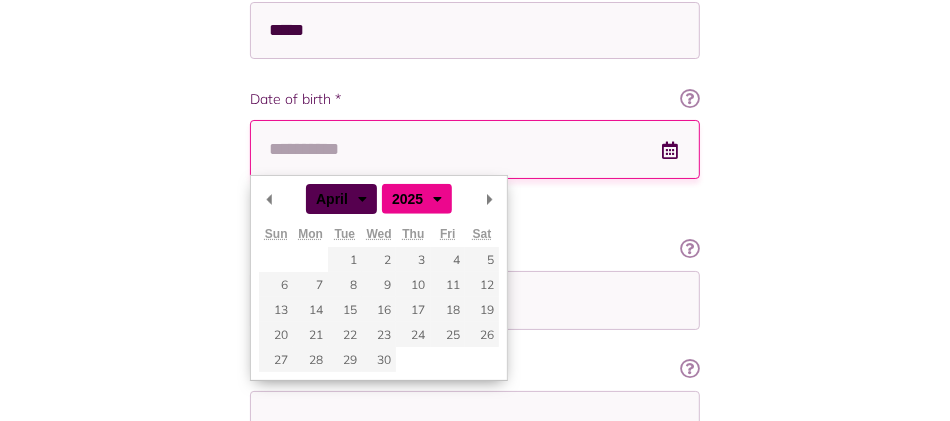 click on "**** **** **** **** **** **** **** **** **** **** **** **** **** **** **** **** **** **** **** **** **** **** **** **** **** **** **** **** **** **** **** **** **** **** **** **** **** **** **** **** **** **** **** **** **** **** **** **** **** **** **** **** **** **** **** **** **** **** **** **** **** **** **** **** **** **** **** **** **** **** **** **** **** **** **** **** **** **** **** **** **** **** **** **** **** **** **** **** **** **** **** **** **** **** **** **** **** **** **** **** **** **** **** **** **** **** **** **** **** **** ****" at bounding box center [404, 198] 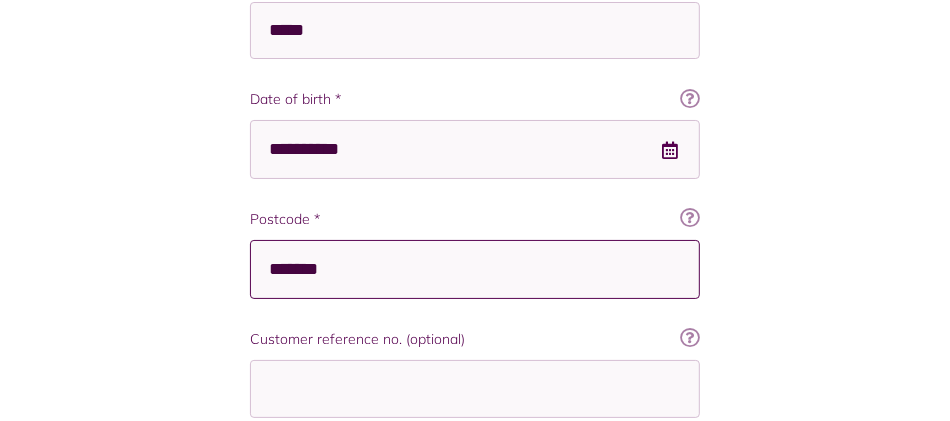 click on "*******" at bounding box center (475, 269) 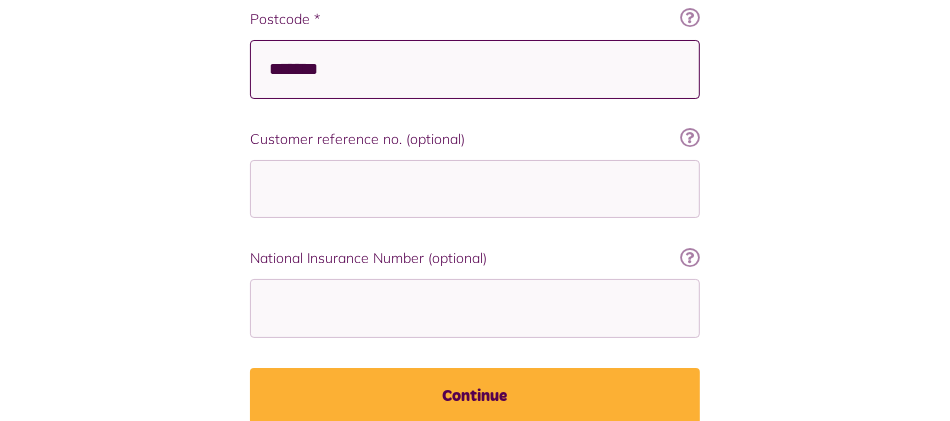scroll, scrollTop: 1098, scrollLeft: 0, axis: vertical 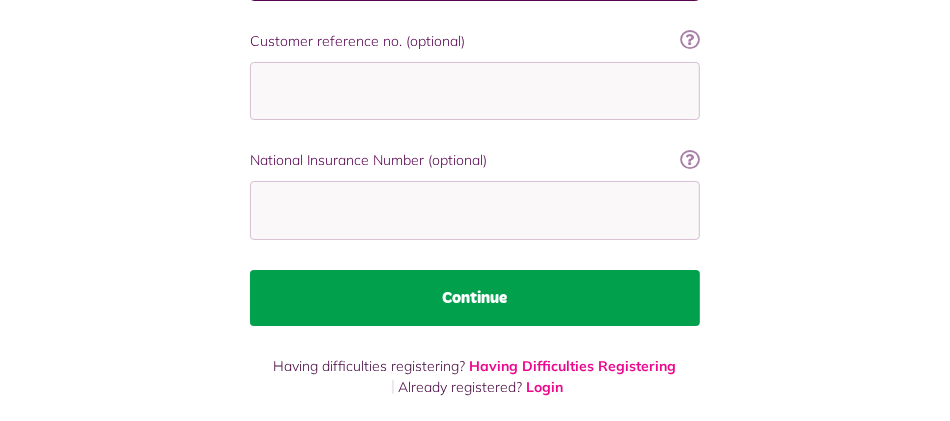 type on "*******" 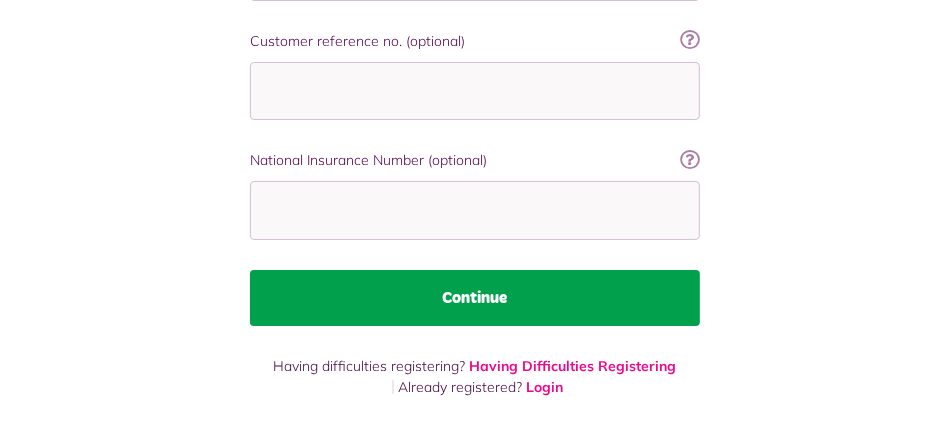 click on "Continue" at bounding box center (475, 298) 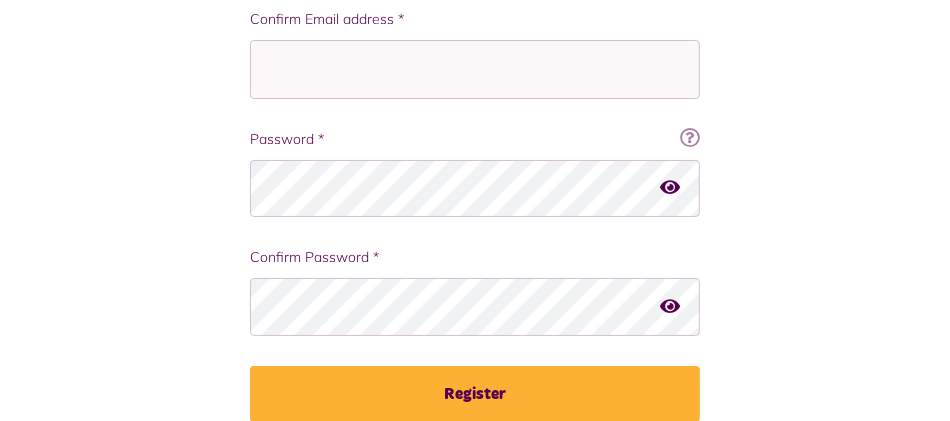 scroll, scrollTop: 427, scrollLeft: 0, axis: vertical 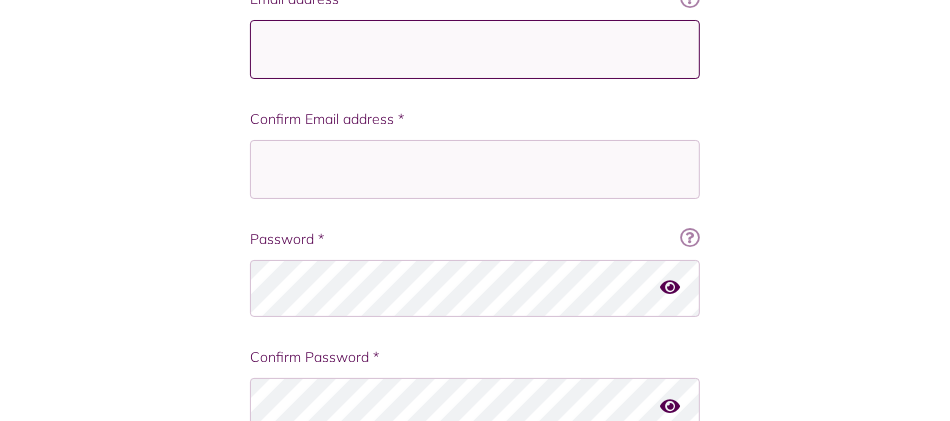 type on "**********" 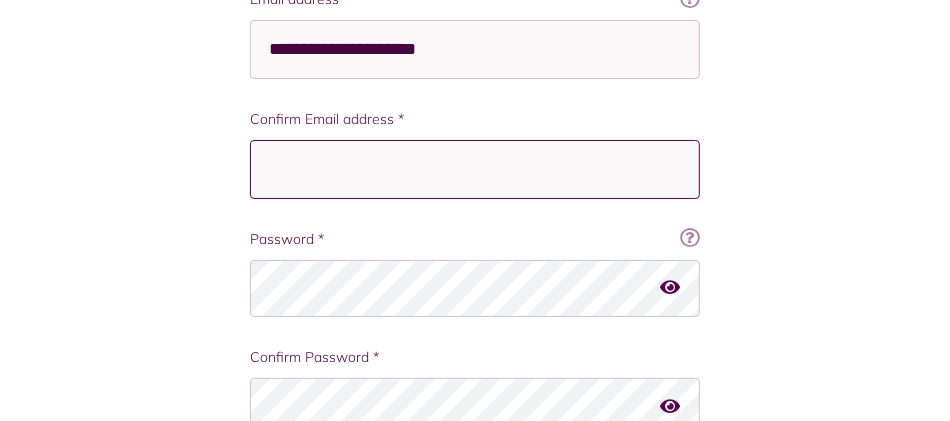 click on "Confirm Email address *" at bounding box center (475, 169) 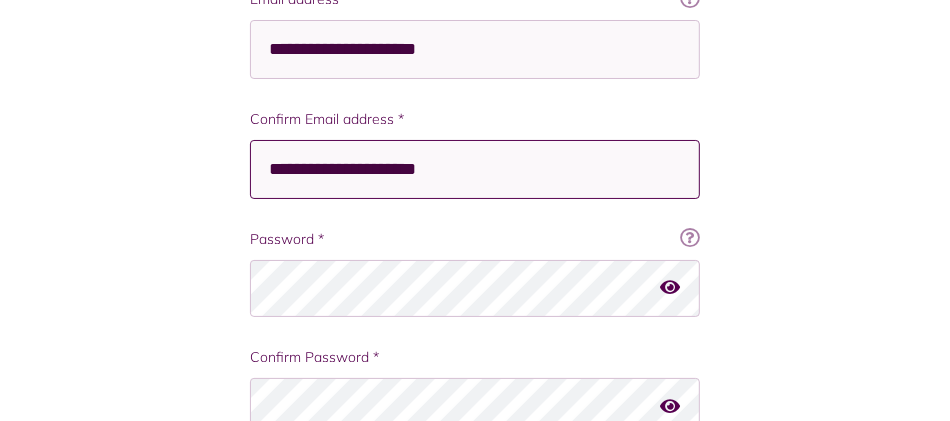 scroll, scrollTop: 627, scrollLeft: 0, axis: vertical 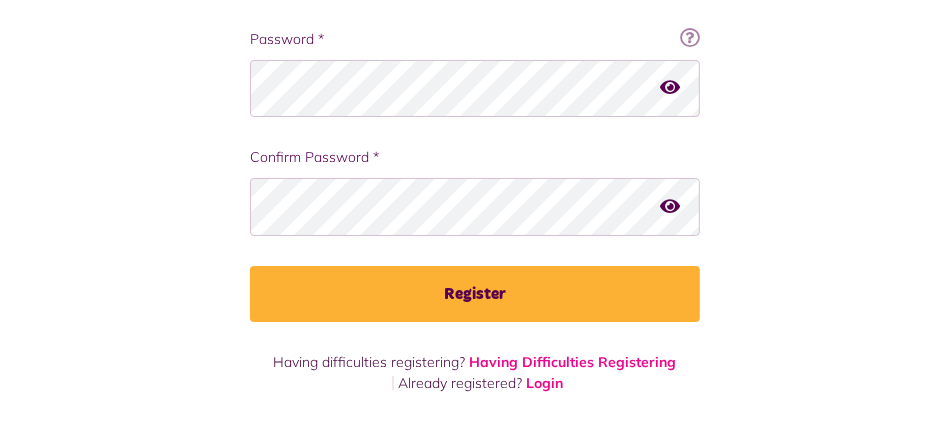 type on "**********" 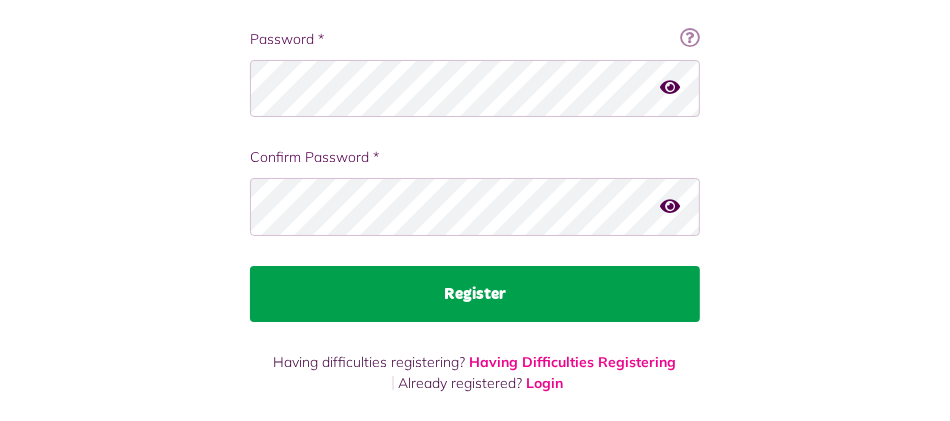 click on "Register" at bounding box center [475, 294] 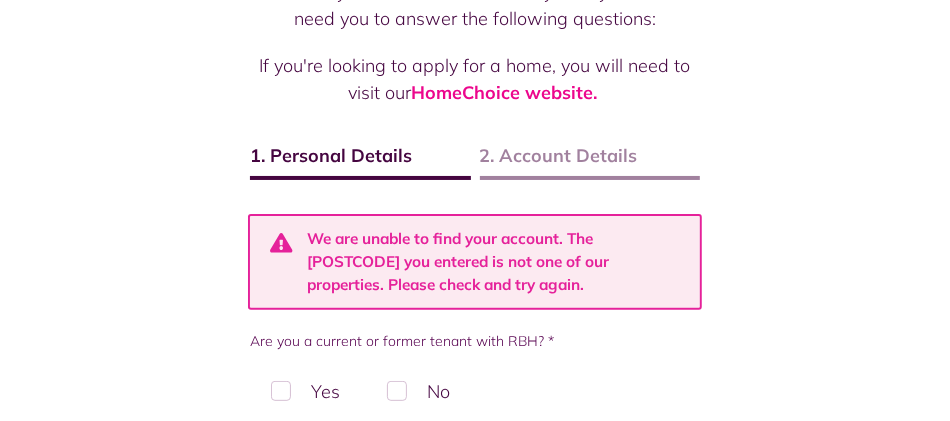 scroll, scrollTop: 300, scrollLeft: 0, axis: vertical 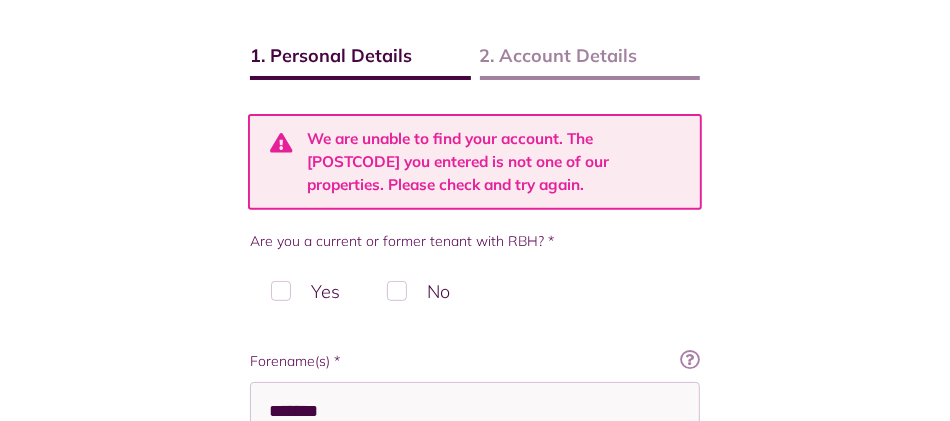 click on "No" at bounding box center (418, 291) 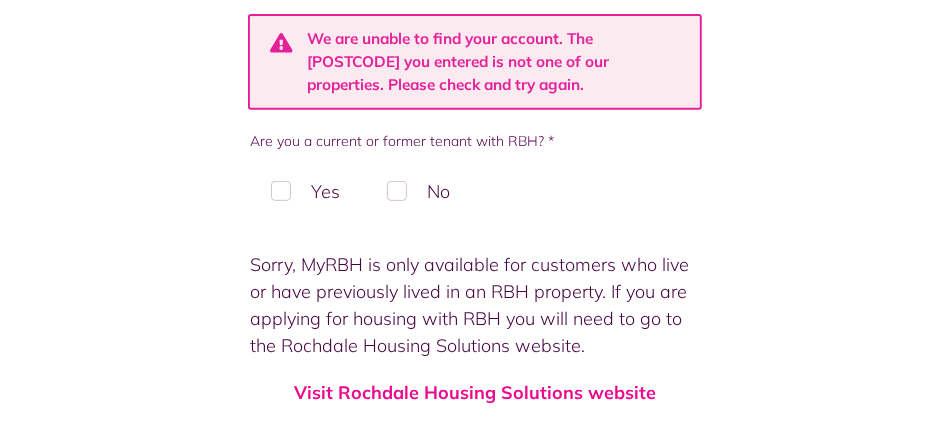 scroll, scrollTop: 505, scrollLeft: 0, axis: vertical 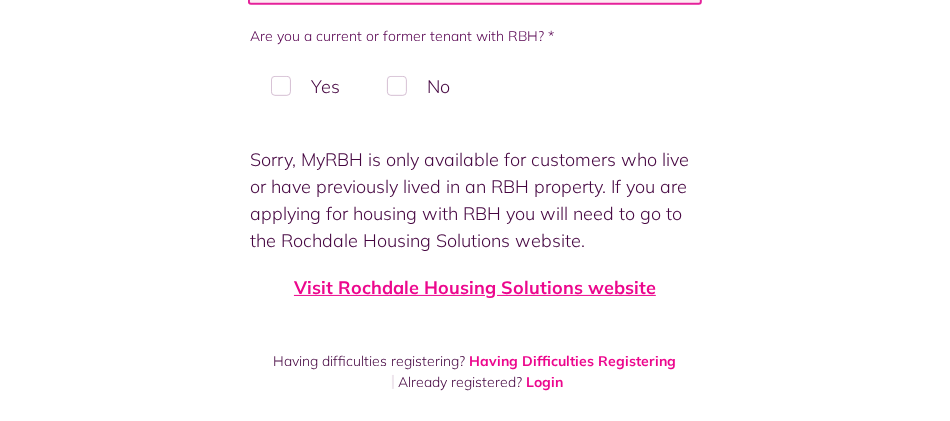 click on "Visit Rochdale Housing Solutions website" at bounding box center [475, 287] 